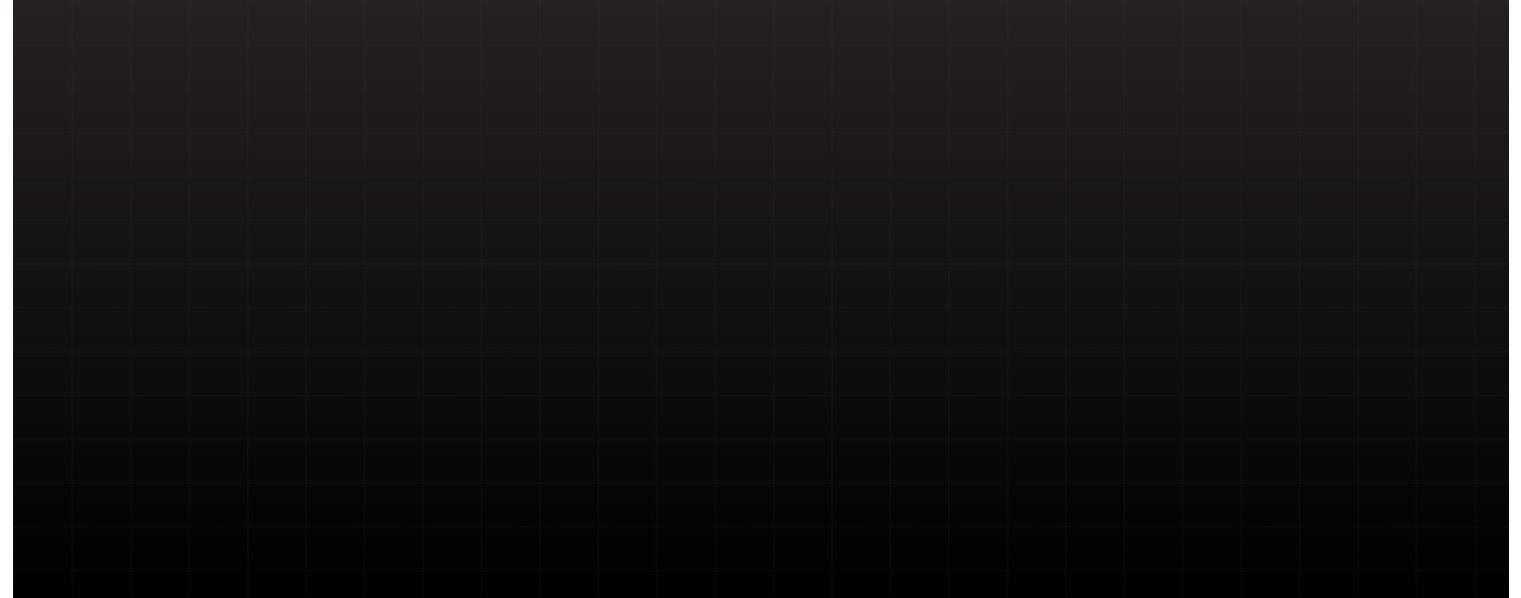 scroll, scrollTop: 0, scrollLeft: 0, axis: both 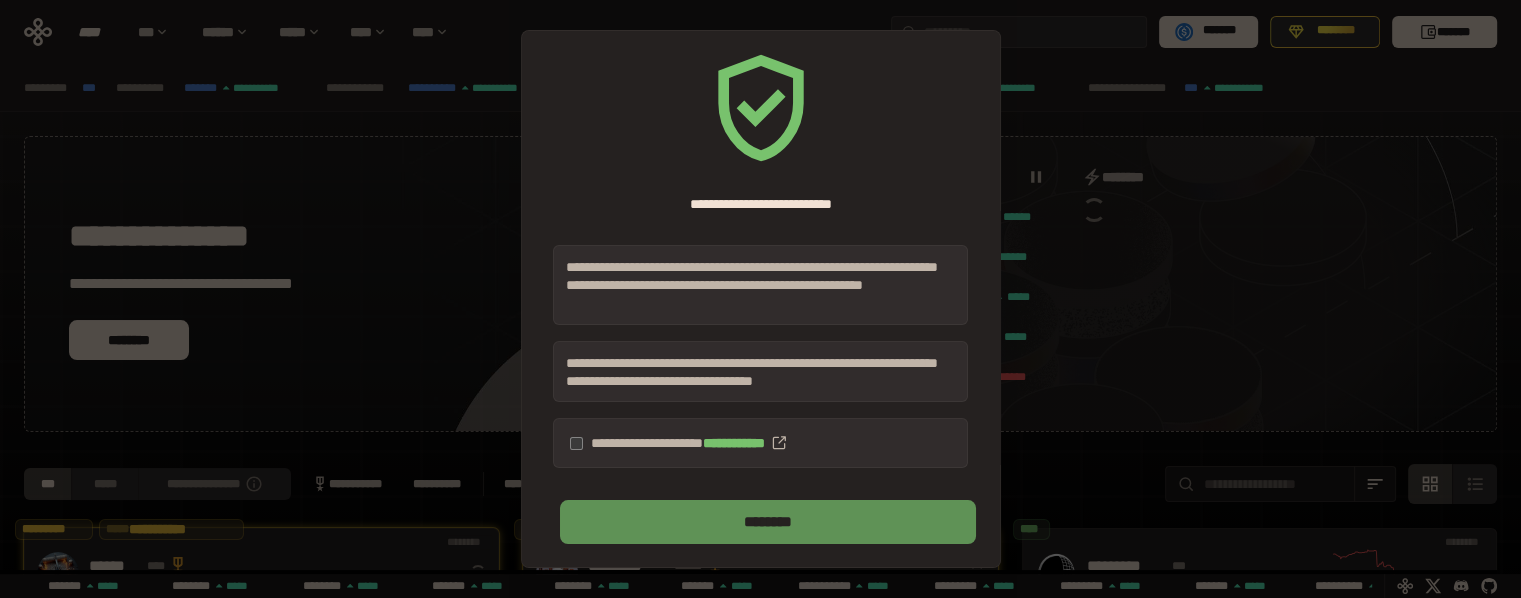 click on "********" at bounding box center (767, 522) 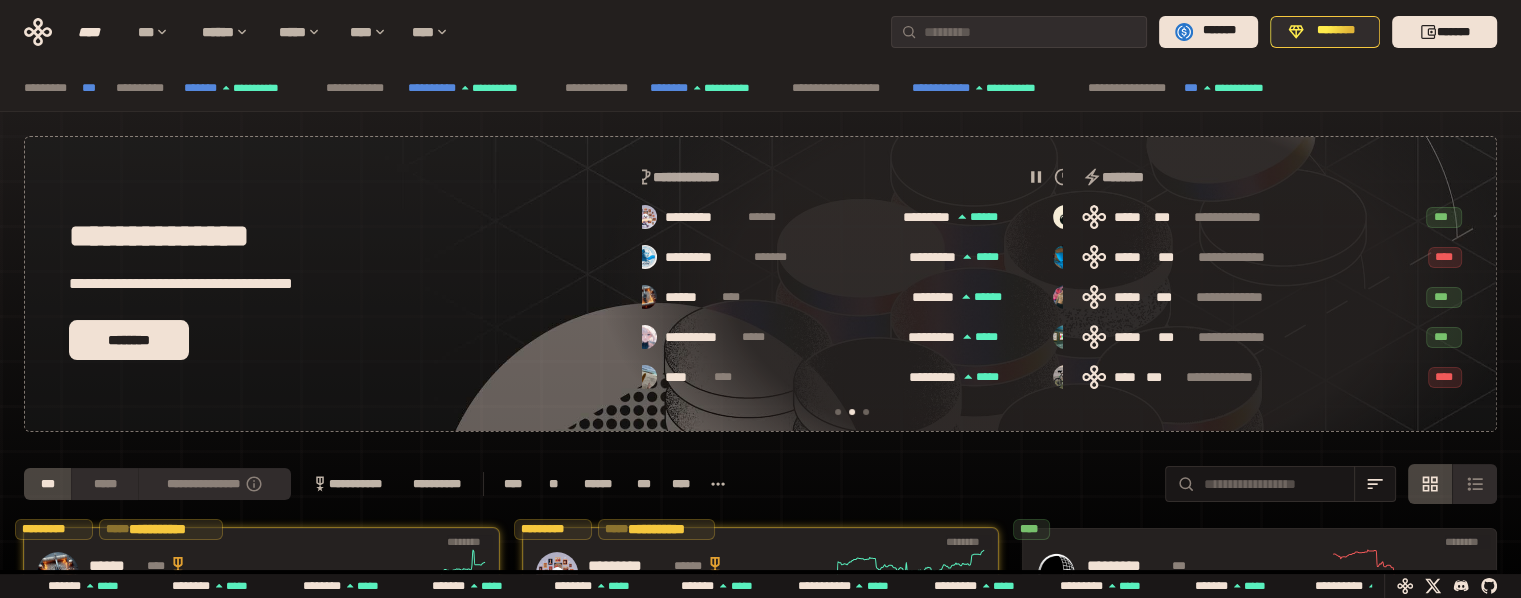 scroll, scrollTop: 0, scrollLeft: 436, axis: horizontal 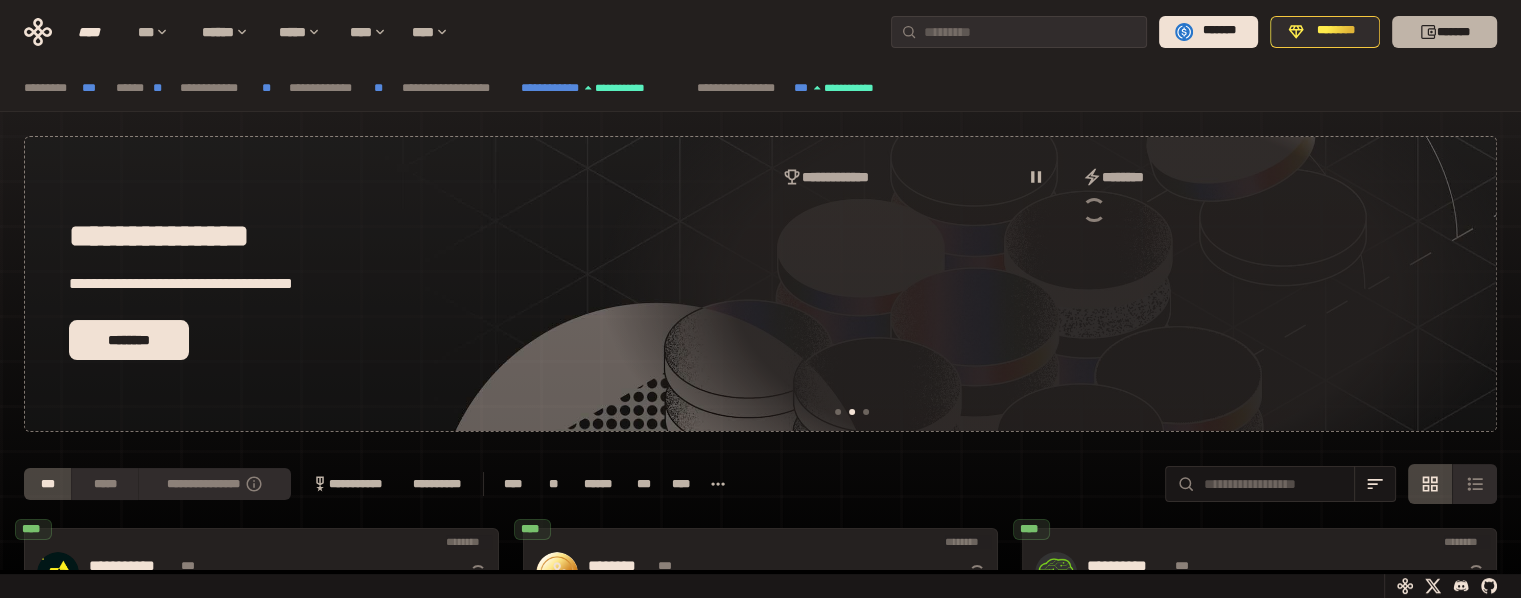click on "*******" at bounding box center (1444, 32) 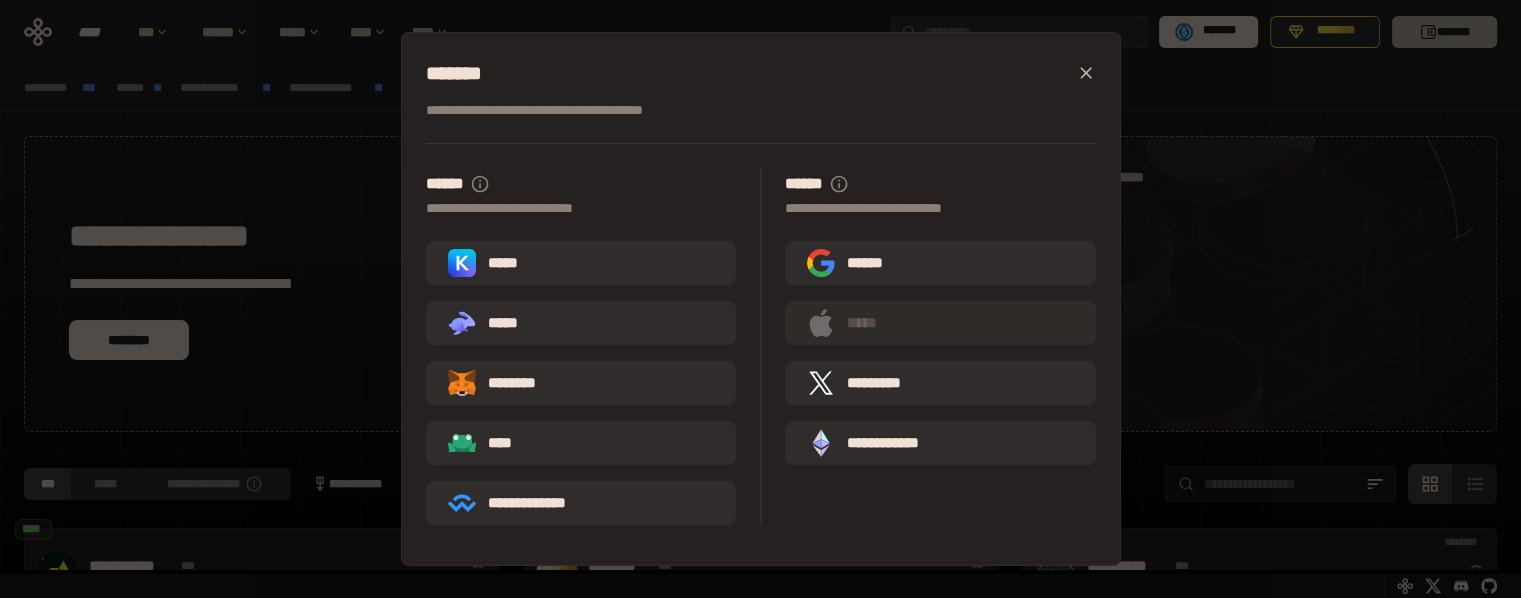 scroll, scrollTop: 0, scrollLeft: 436, axis: horizontal 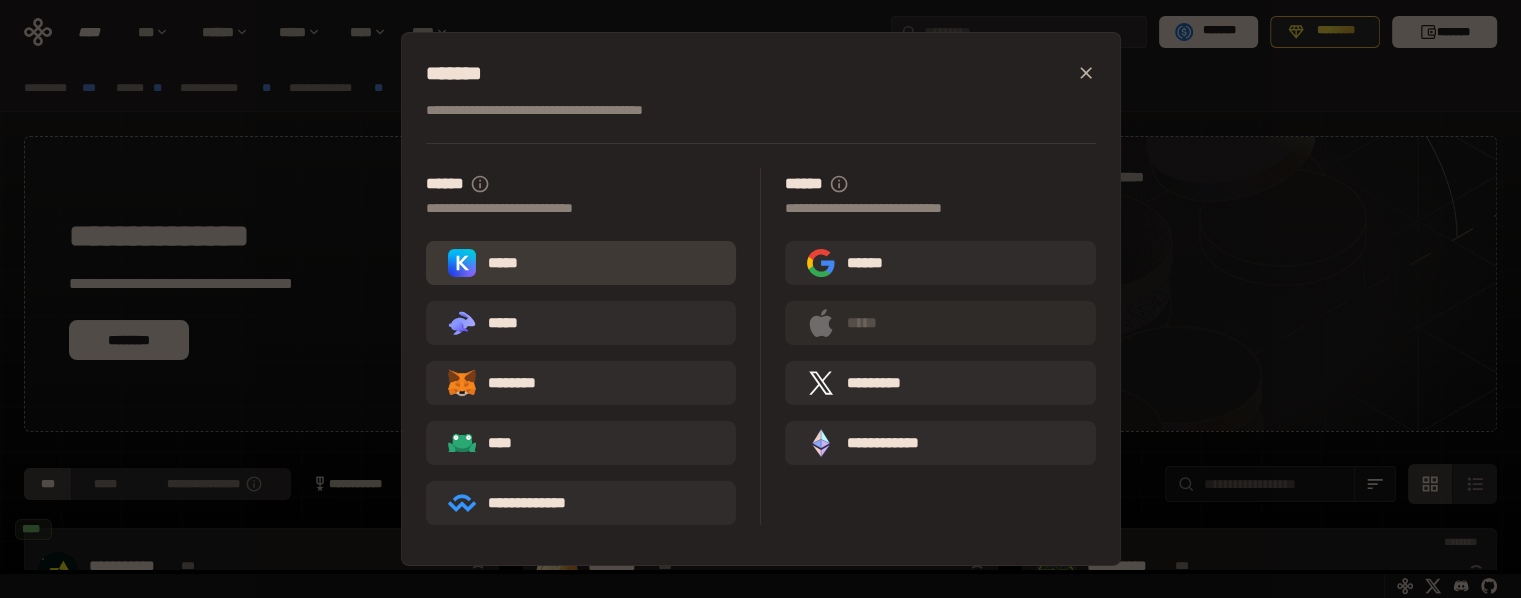 click on "*****" at bounding box center (487, 263) 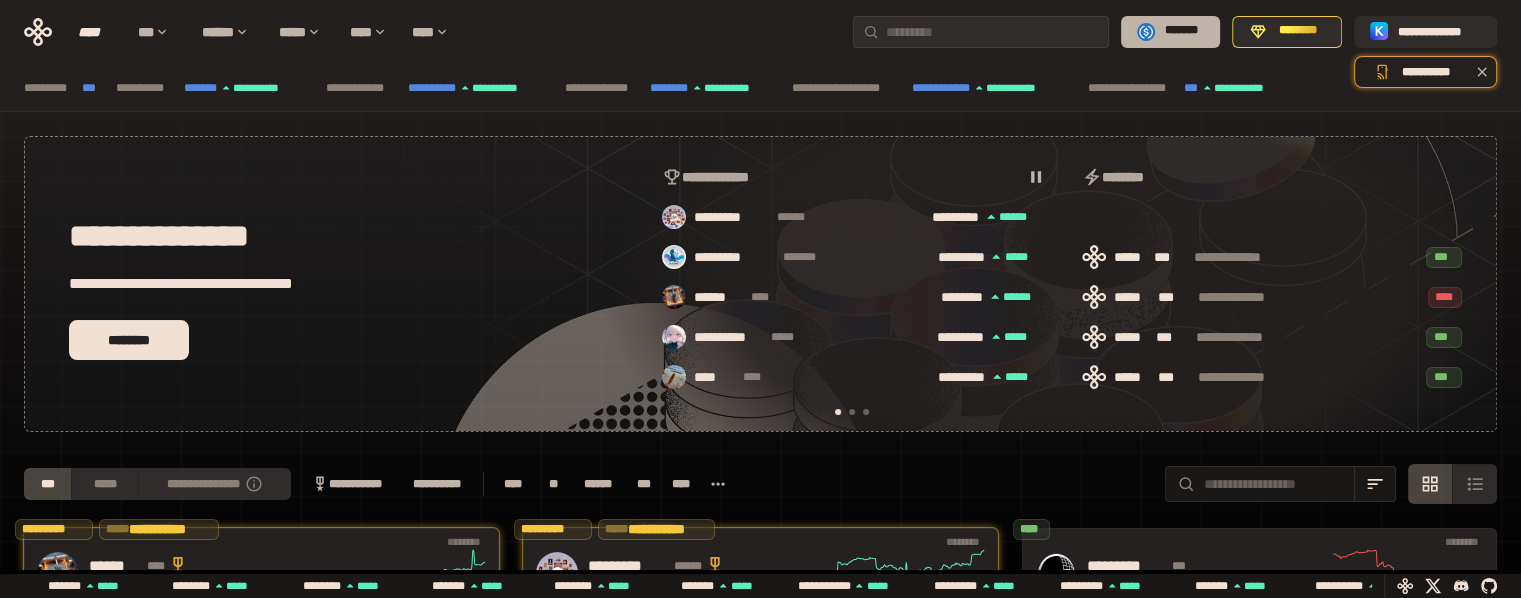 scroll, scrollTop: 0, scrollLeft: 16, axis: horizontal 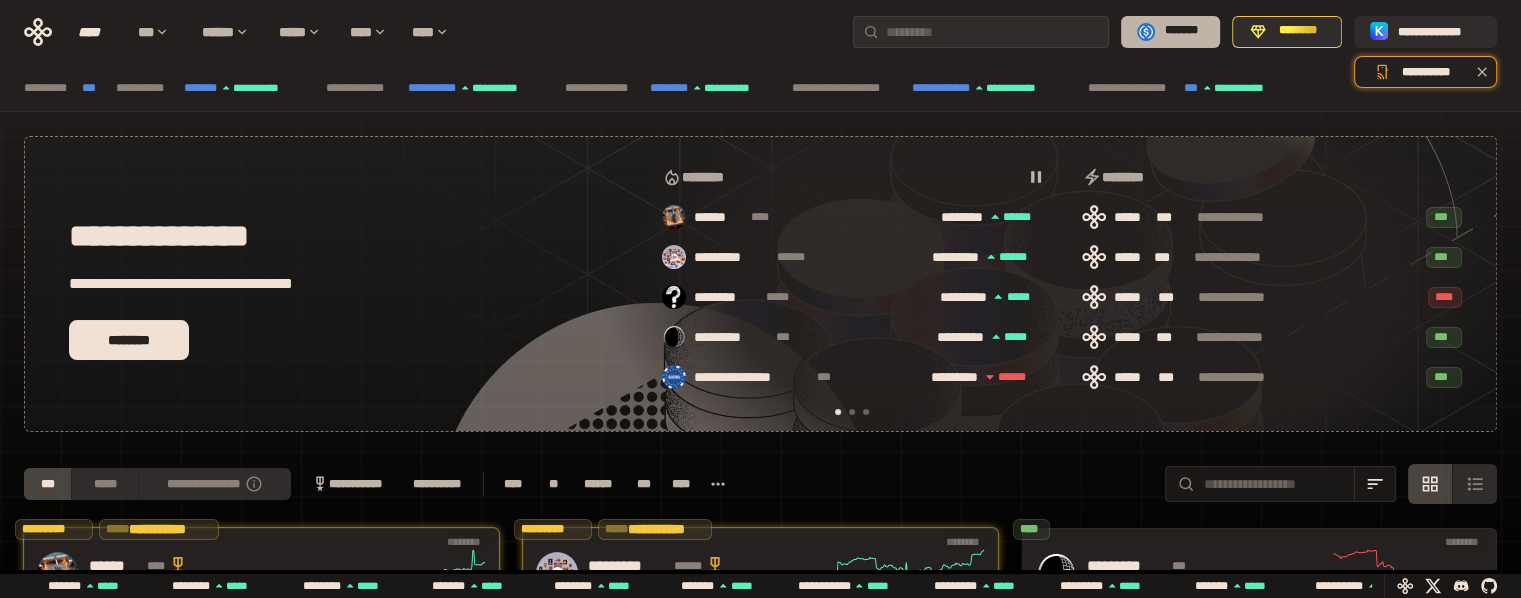 click on "*******" at bounding box center (1170, 32) 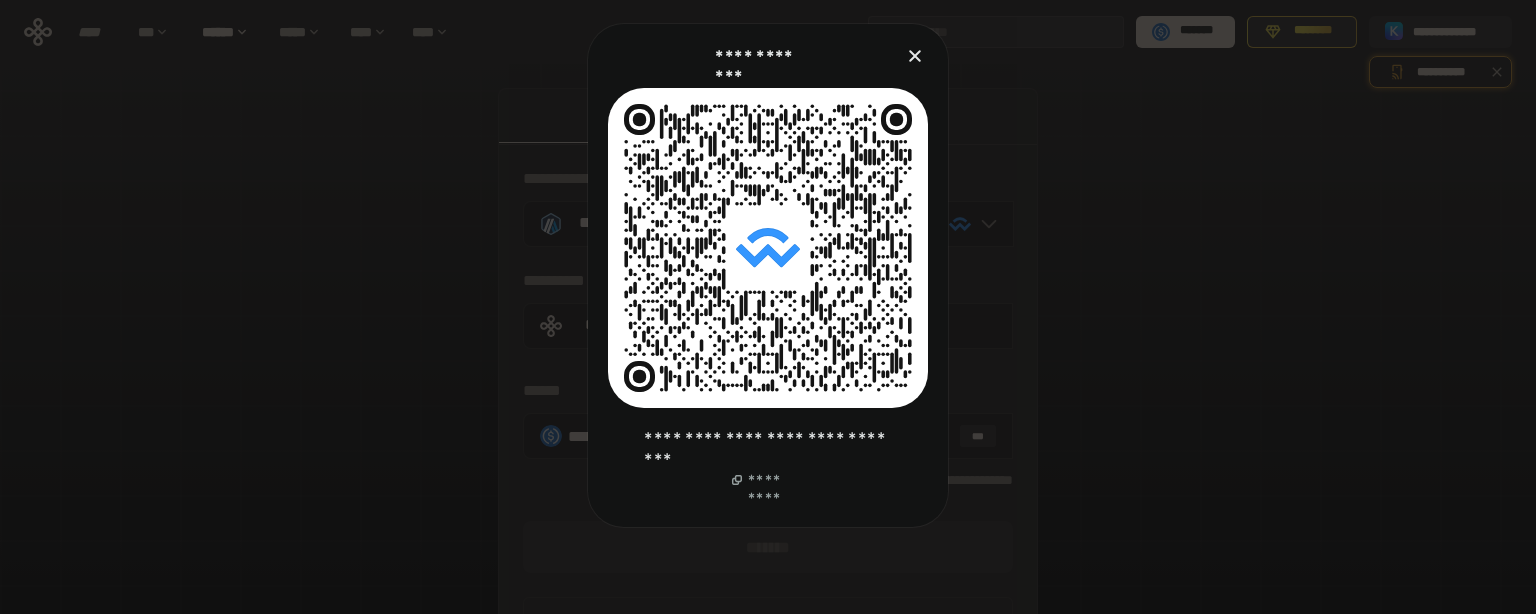 click 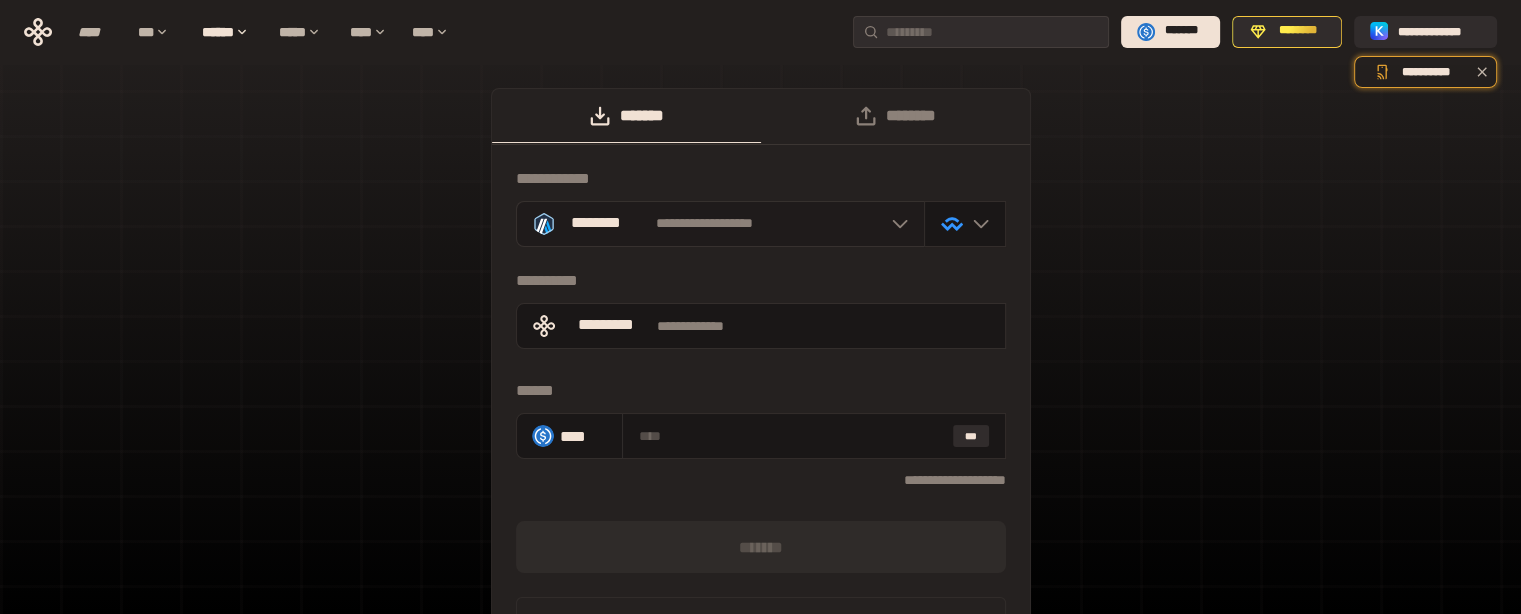 click on "********" at bounding box center (596, 223) 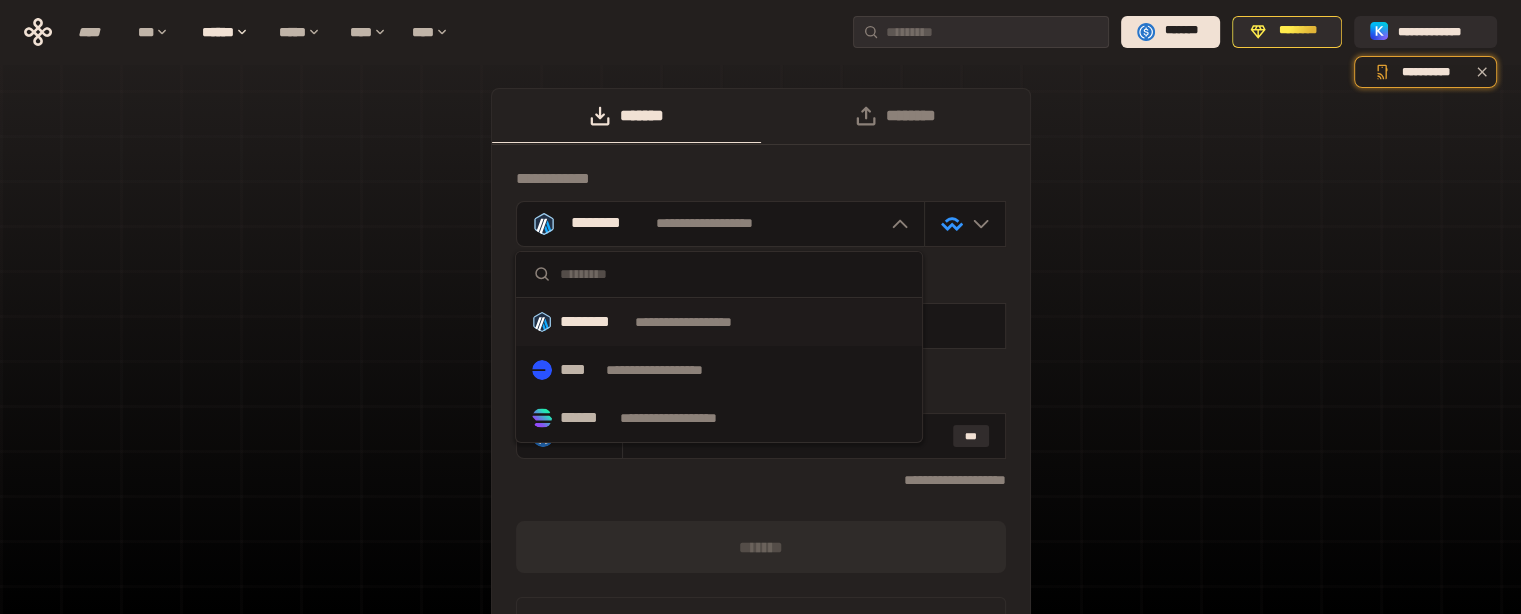click at bounding box center (733, 274) 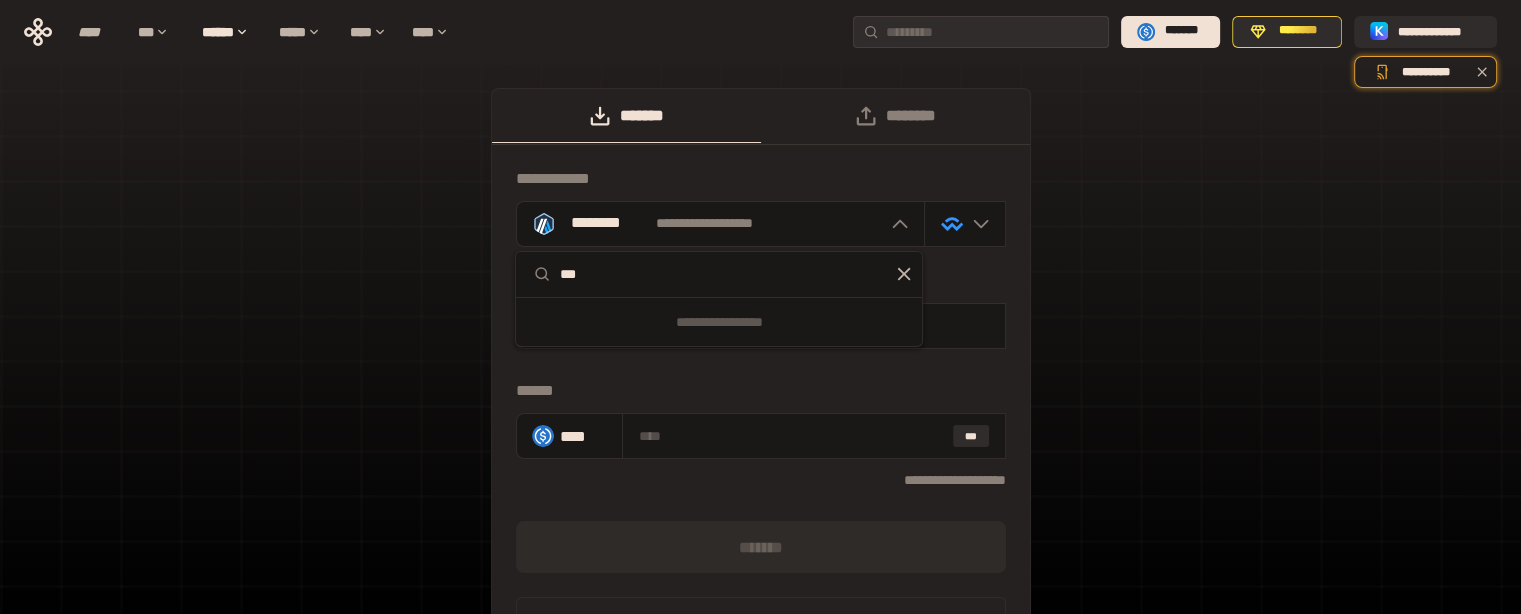 type on "***" 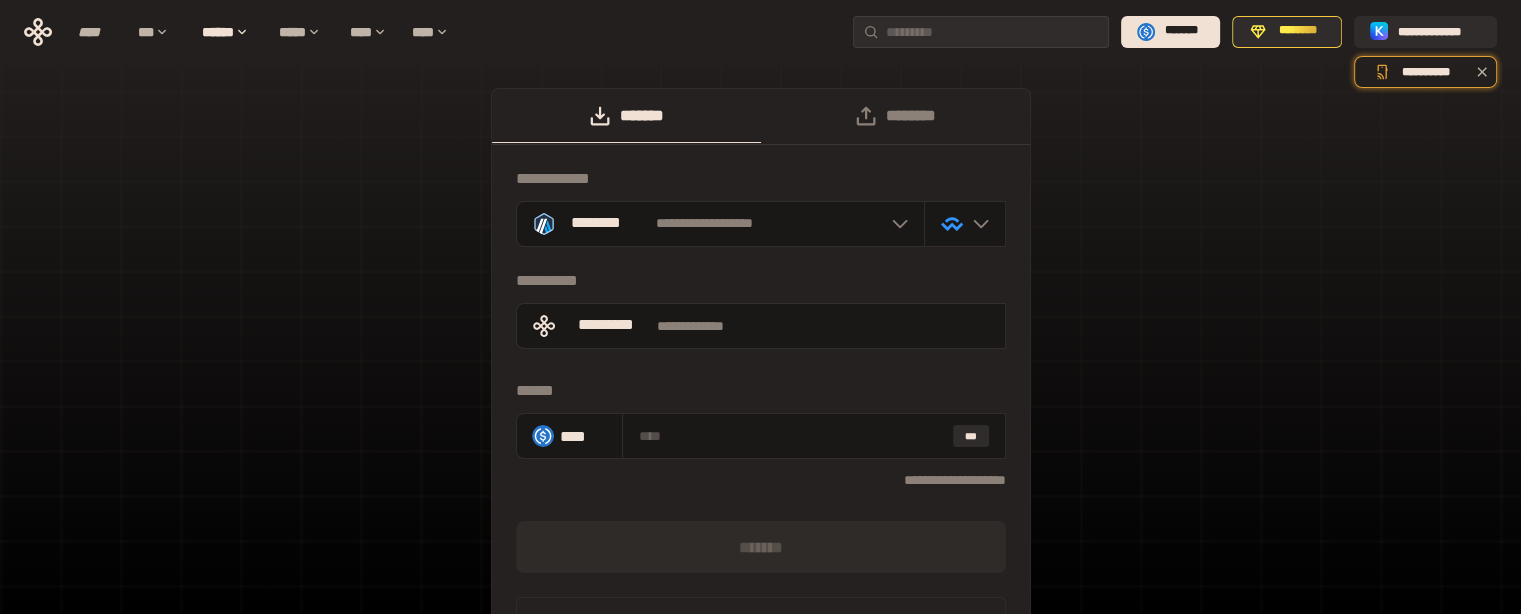 click on "**********" at bounding box center (760, 402) 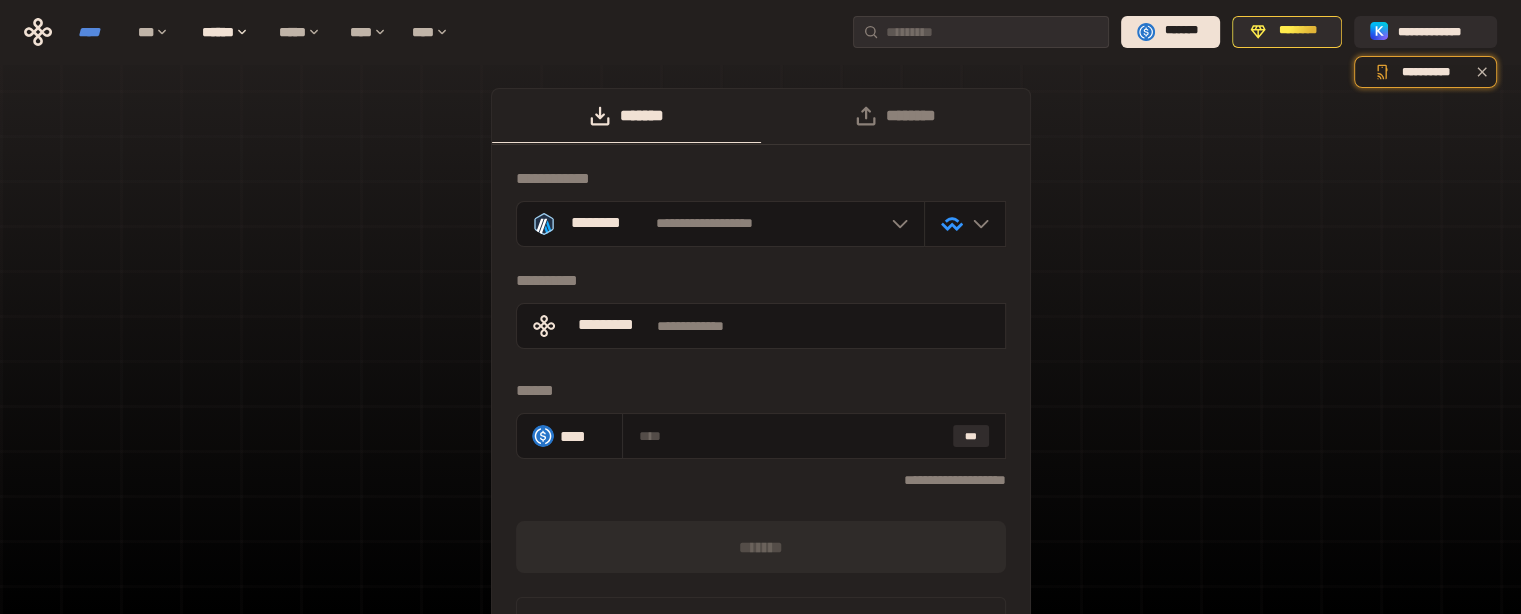 click on "****" at bounding box center (98, 32) 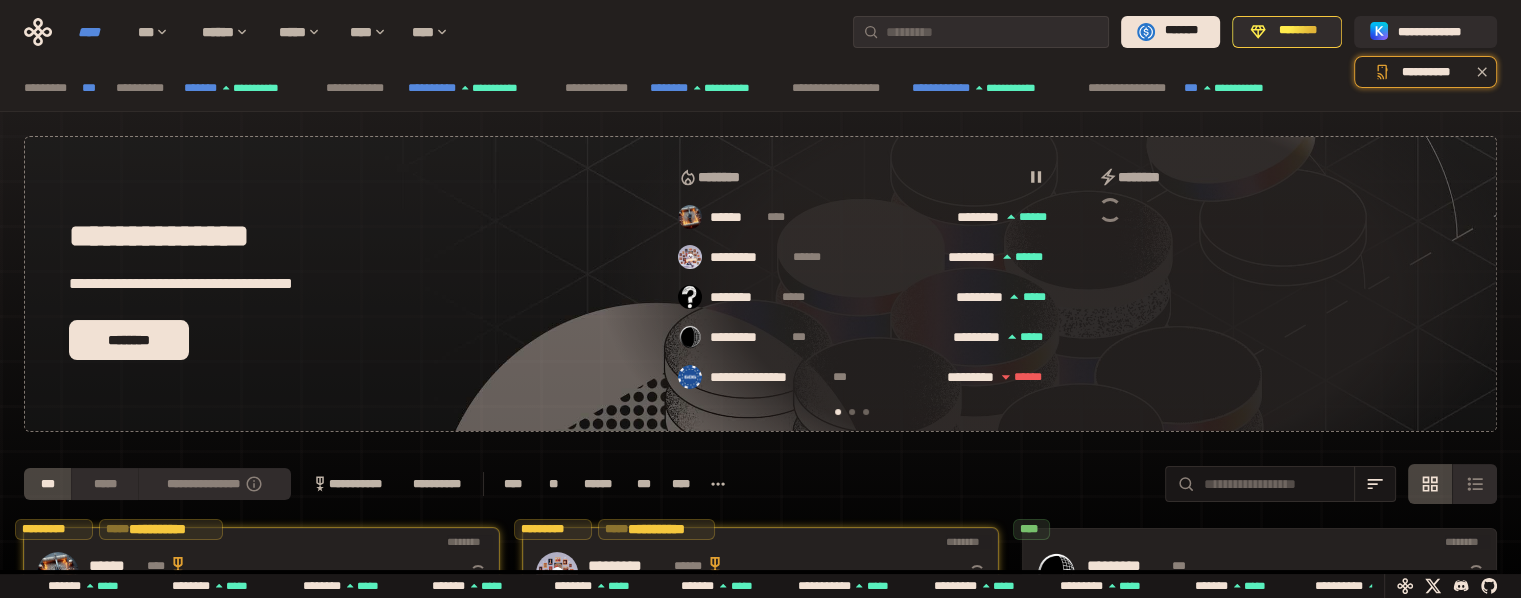 scroll, scrollTop: 0, scrollLeft: 16, axis: horizontal 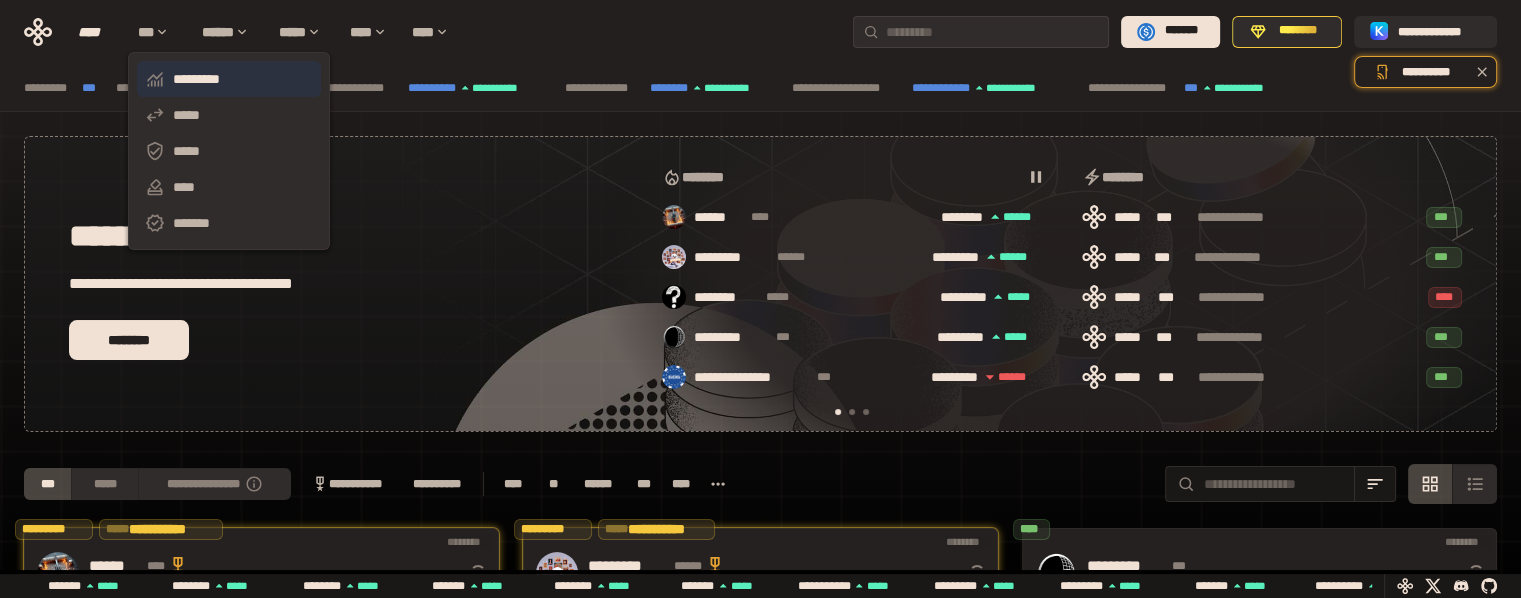 click on "*********" at bounding box center [229, 79] 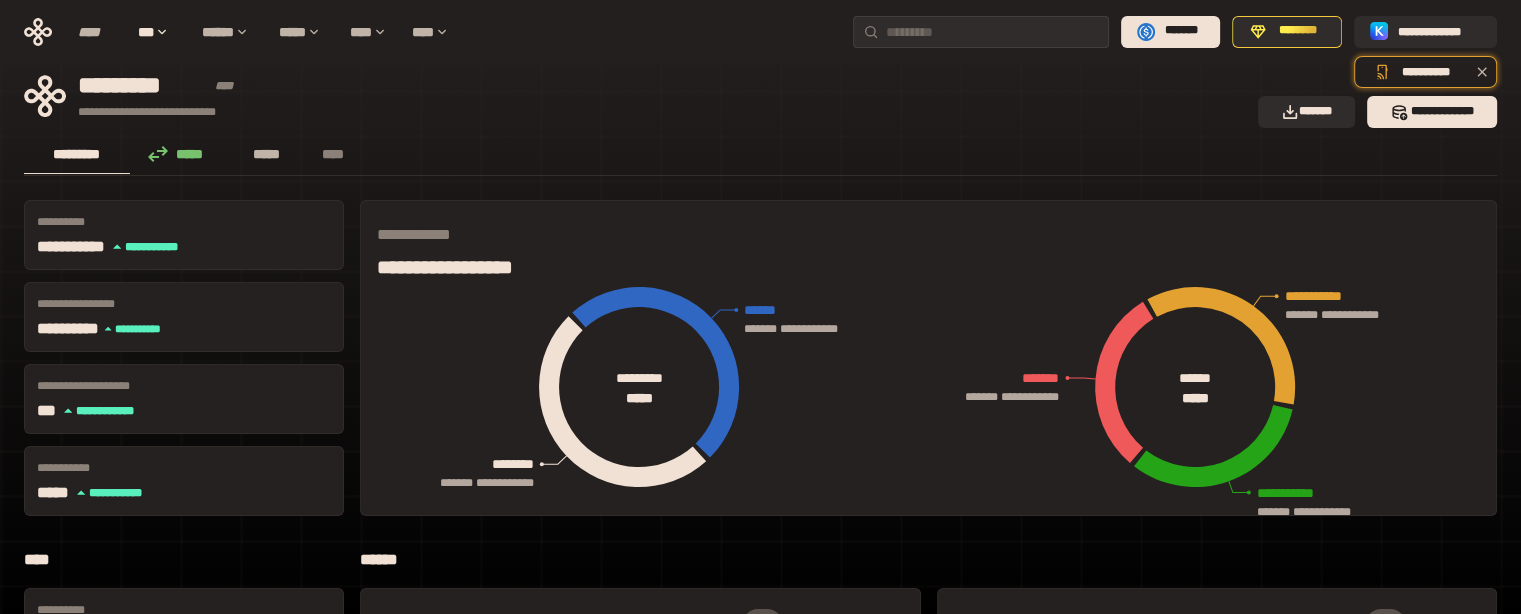 click on "*****" at bounding box center [267, 154] 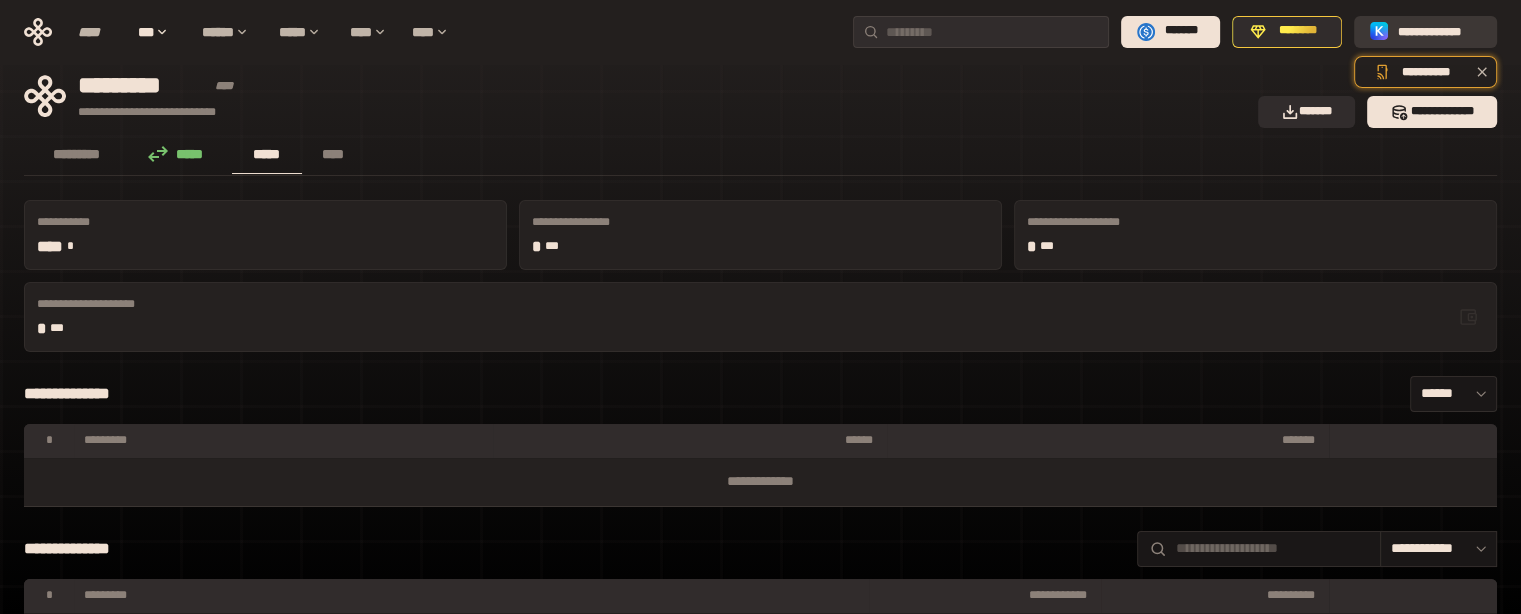 click on "**********" at bounding box center [1439, 31] 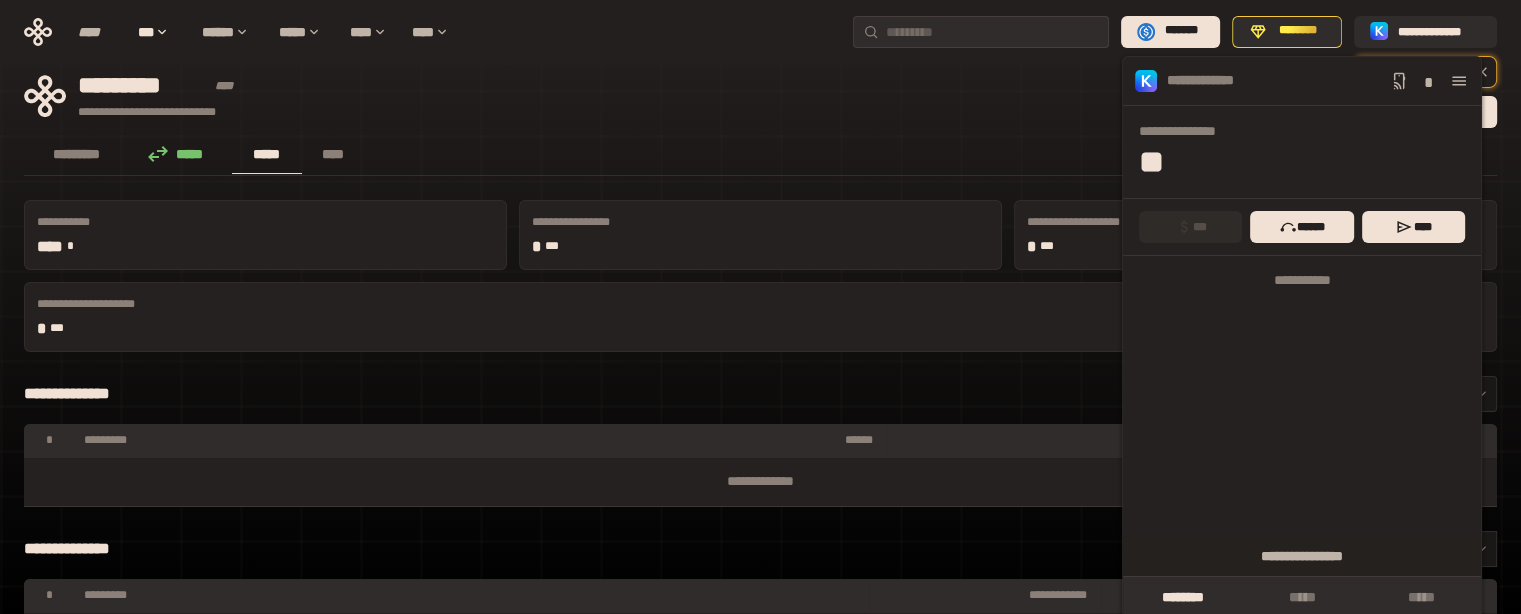 click on "**********" at bounding box center (635, 96) 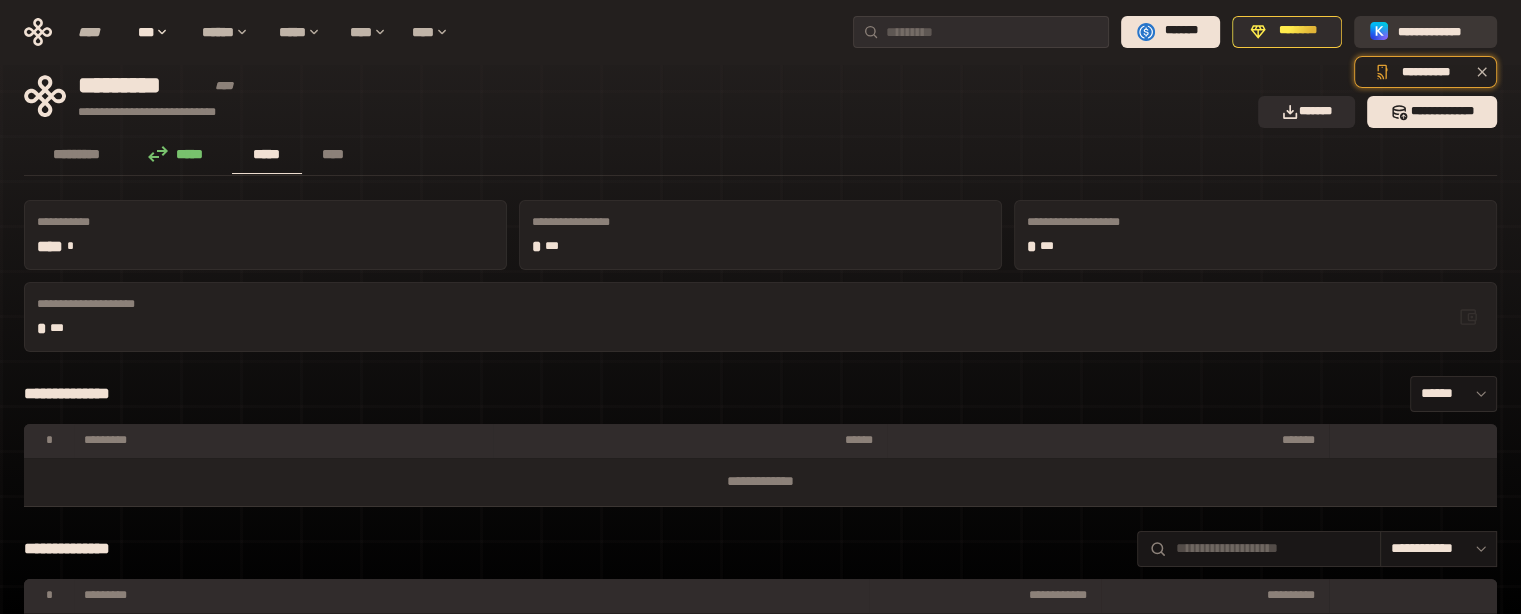 click on "**********" at bounding box center [1439, 31] 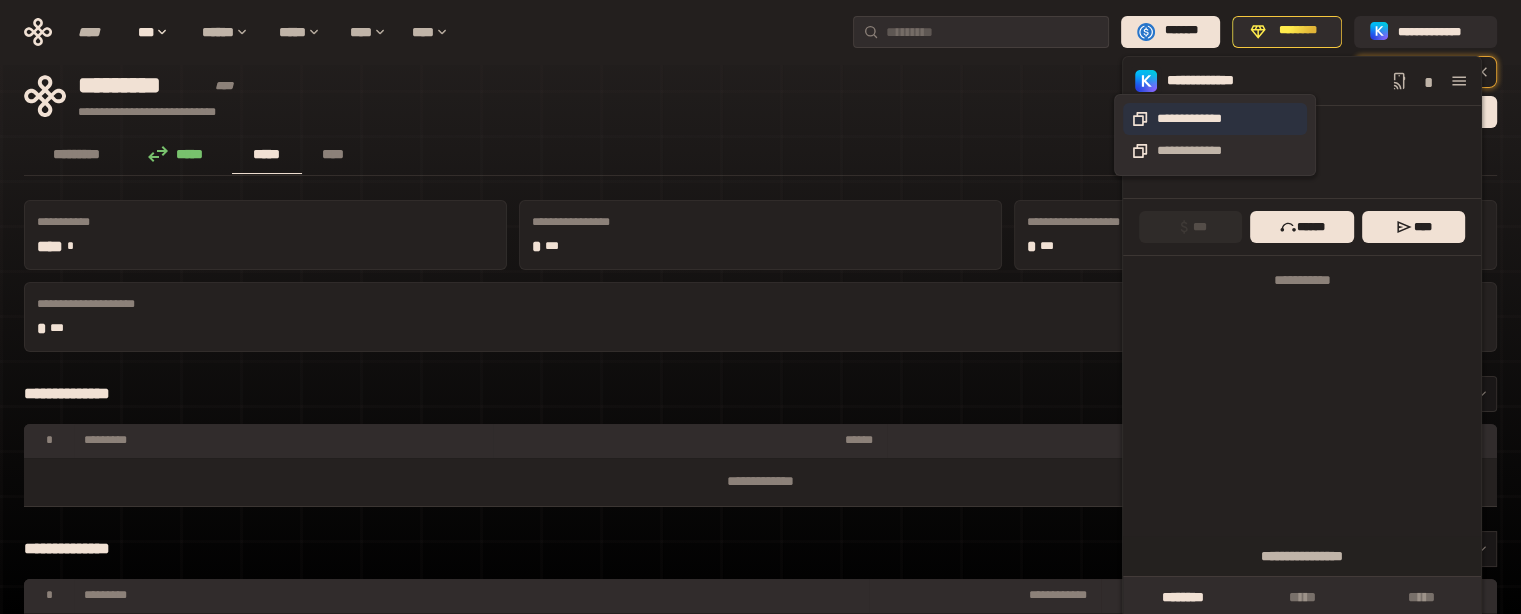 click on "**********" at bounding box center (1215, 119) 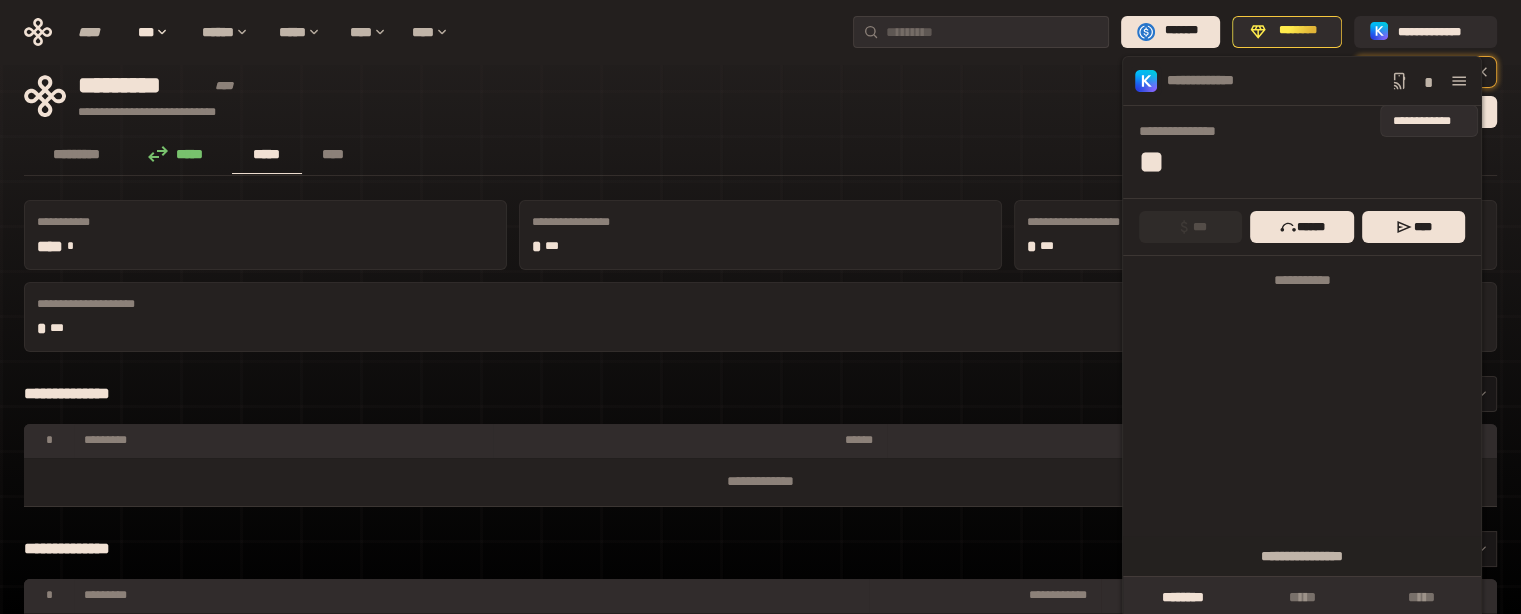 click on "*" at bounding box center (1429, 81) 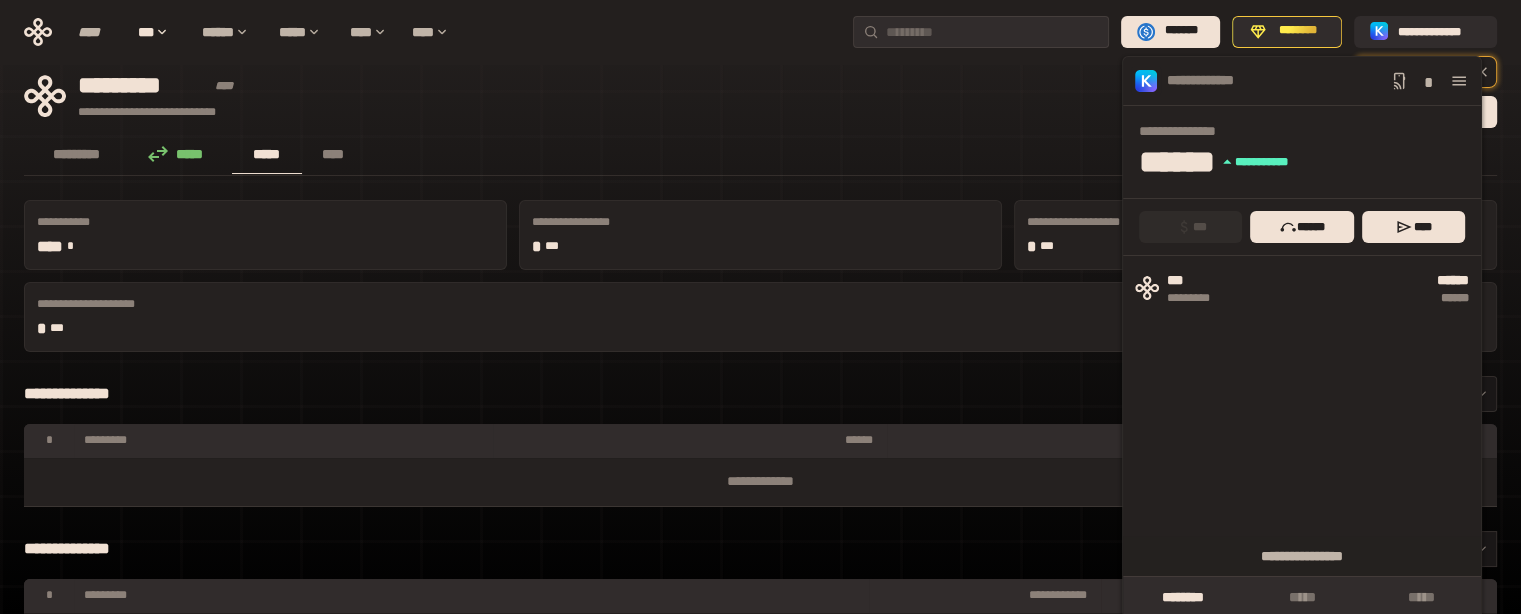 click on "**********" at bounding box center (635, 96) 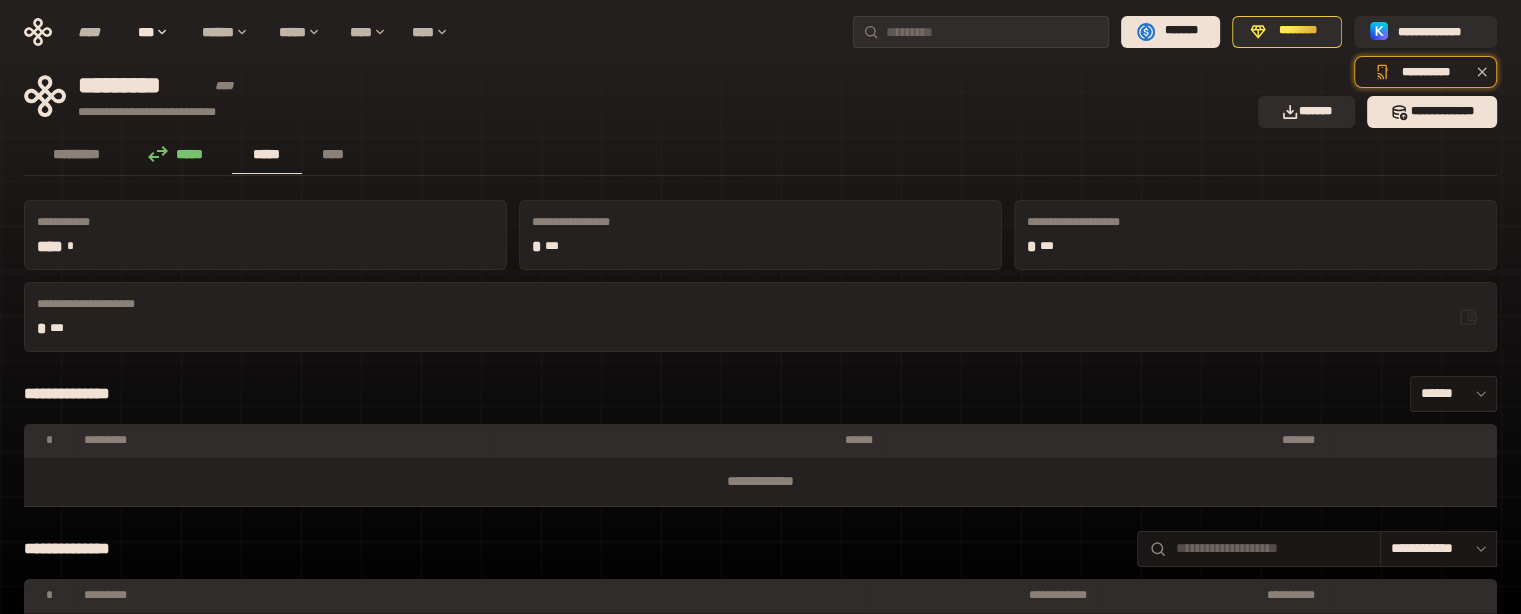 click on "********* ***** ***** ****" at bounding box center [760, 156] 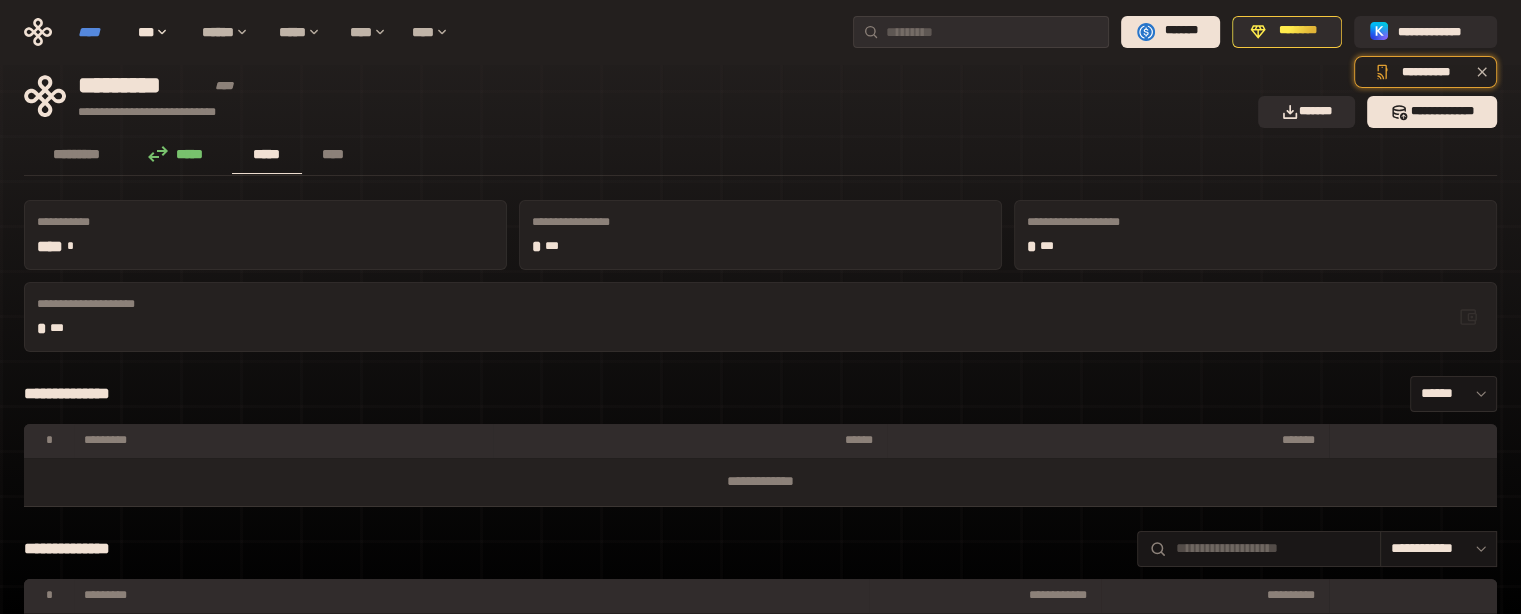 click on "****" at bounding box center (98, 32) 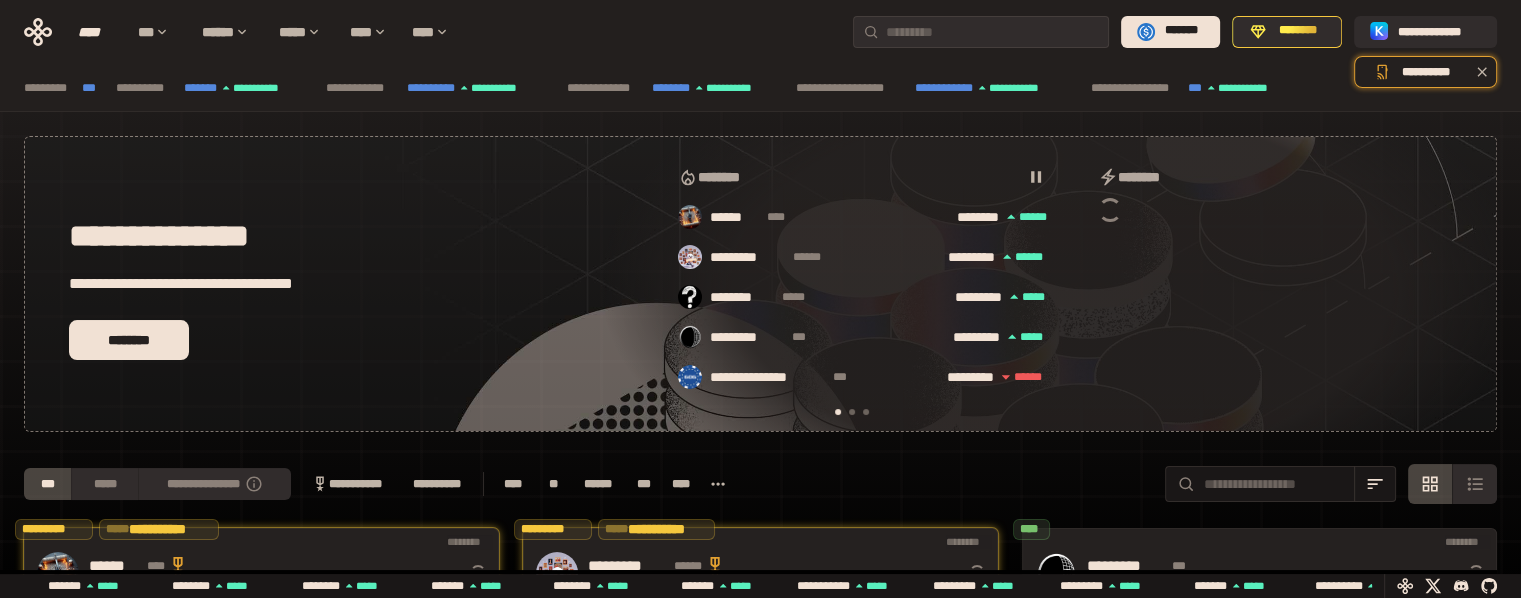 scroll, scrollTop: 0, scrollLeft: 16, axis: horizontal 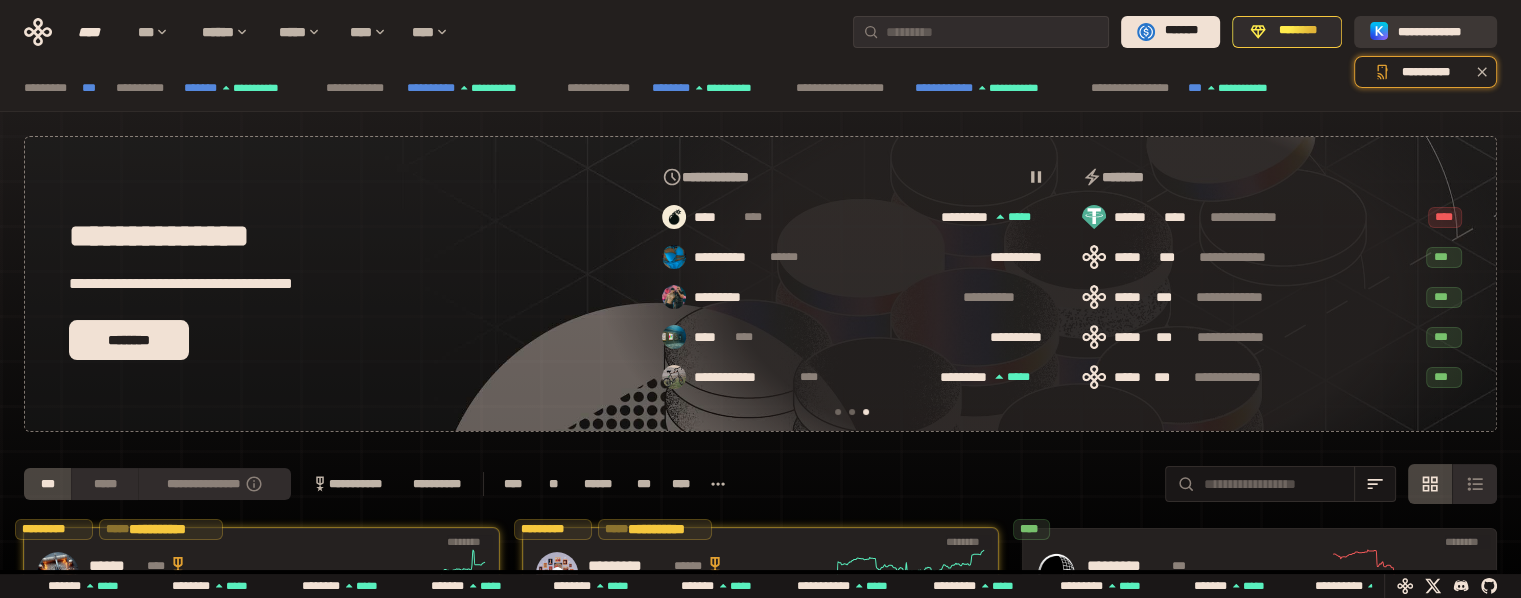 click on "**********" at bounding box center [1439, 31] 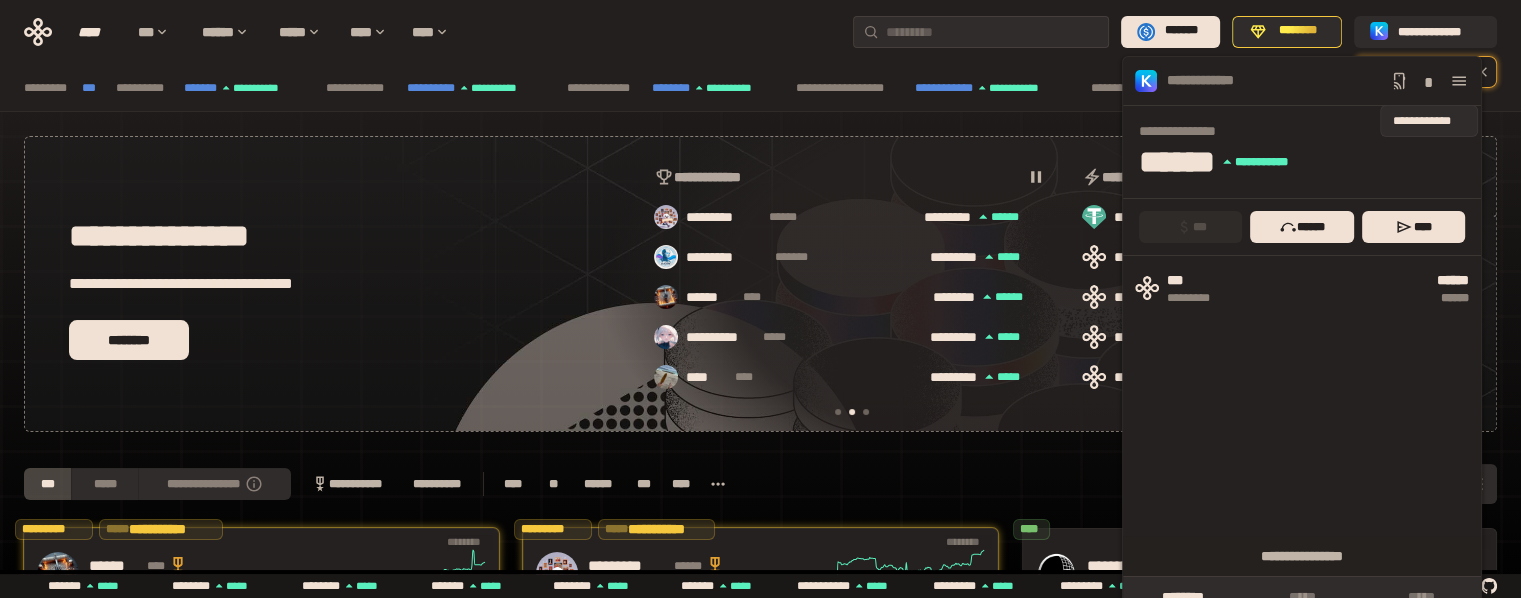 scroll, scrollTop: 0, scrollLeft: 436, axis: horizontal 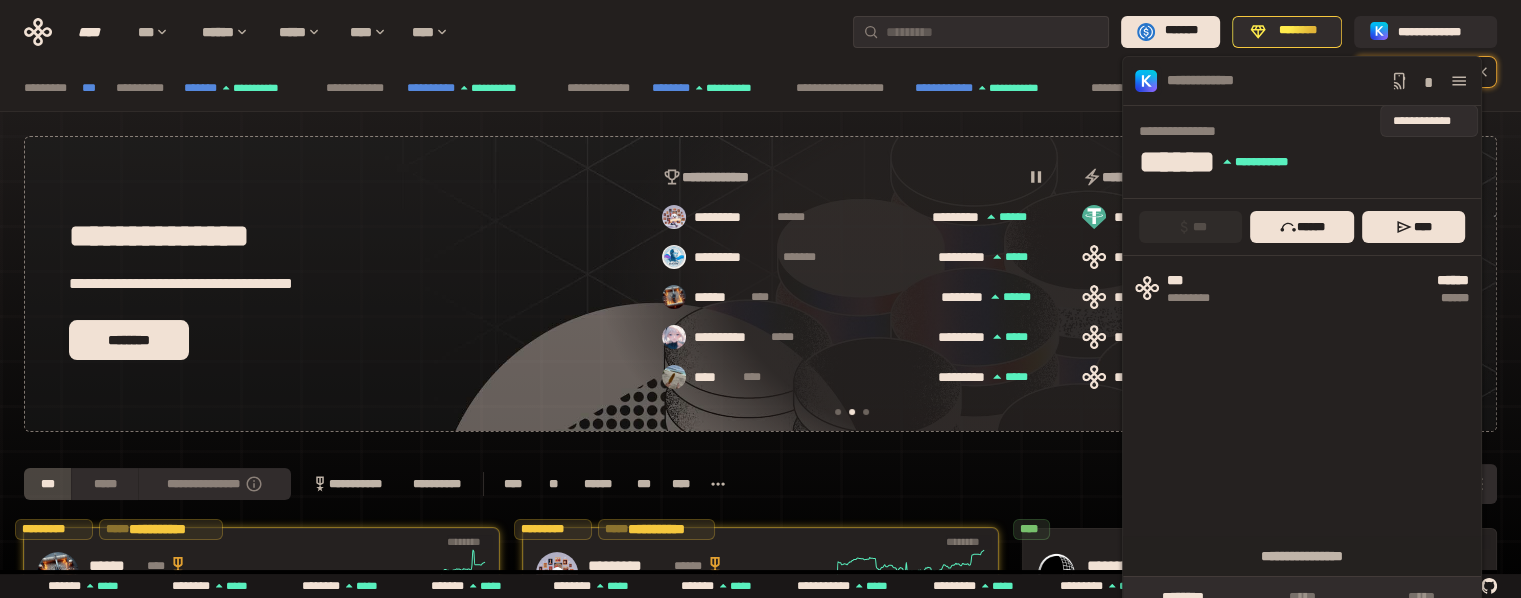 click on "*" at bounding box center [1429, 81] 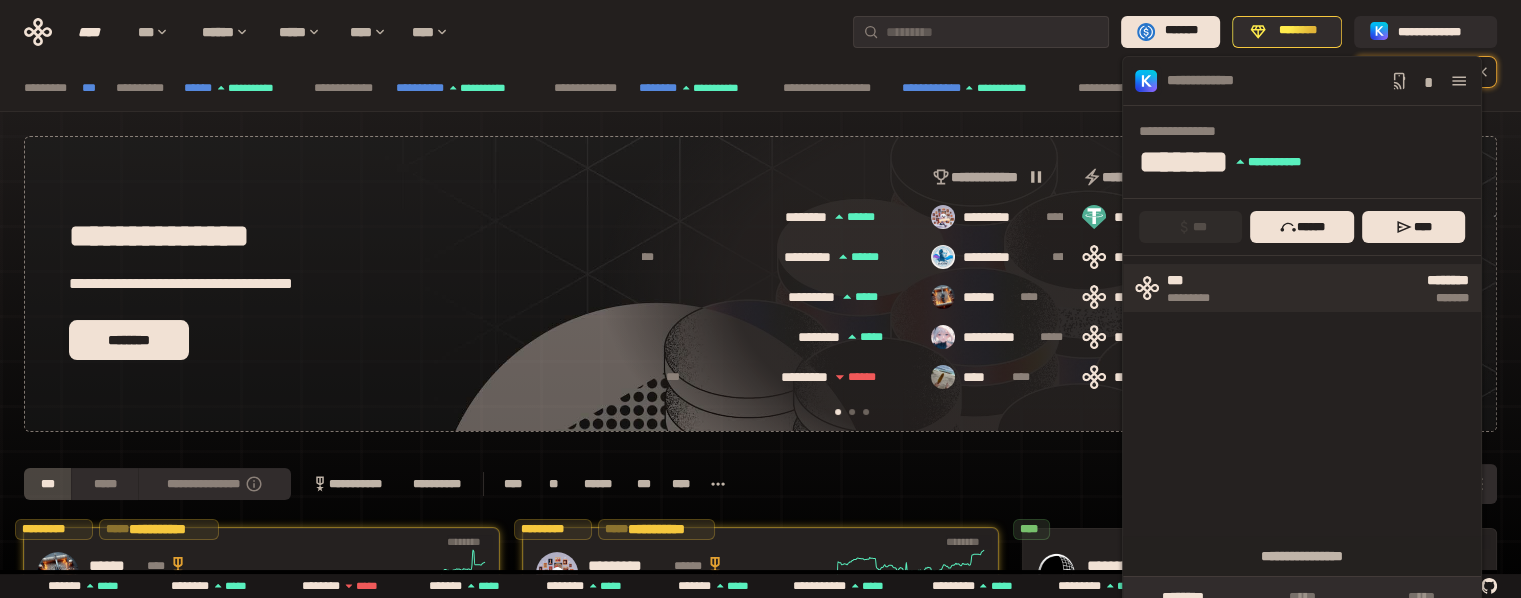 scroll, scrollTop: 0, scrollLeft: 16, axis: horizontal 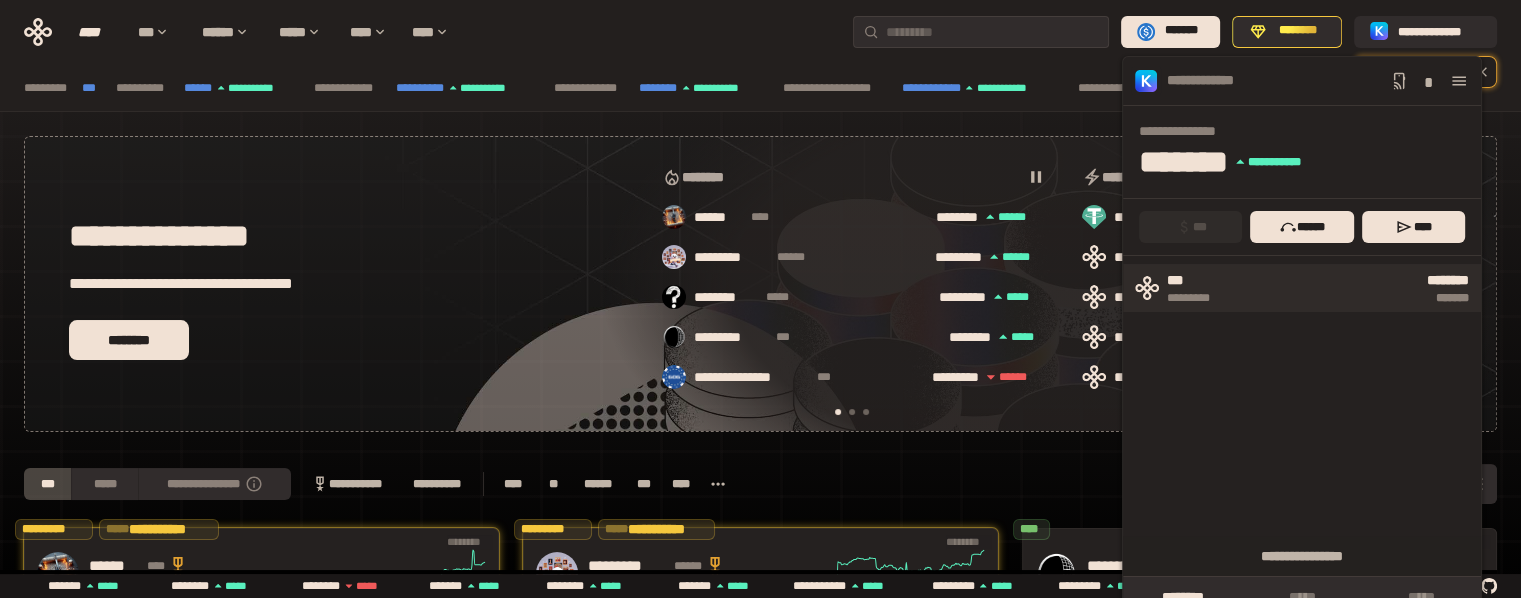 click on "******** *******" at bounding box center [1353, 288] 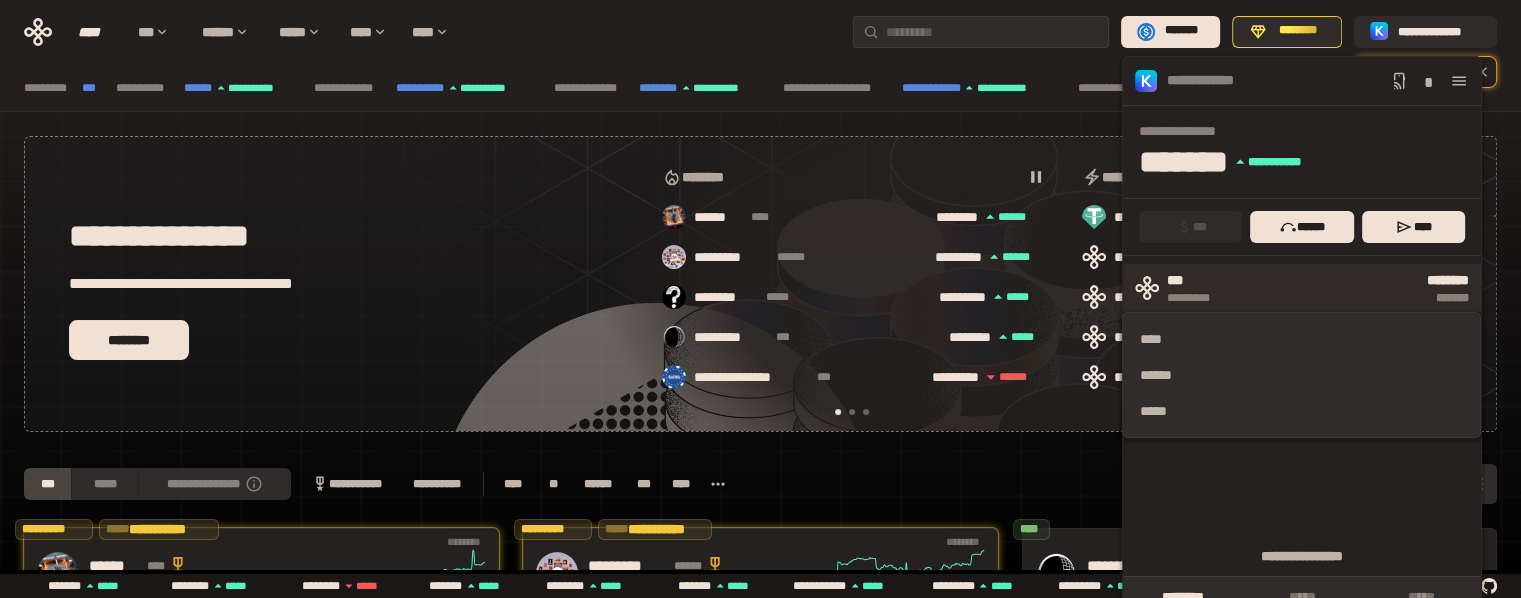 click on "******** *******" at bounding box center (1353, 288) 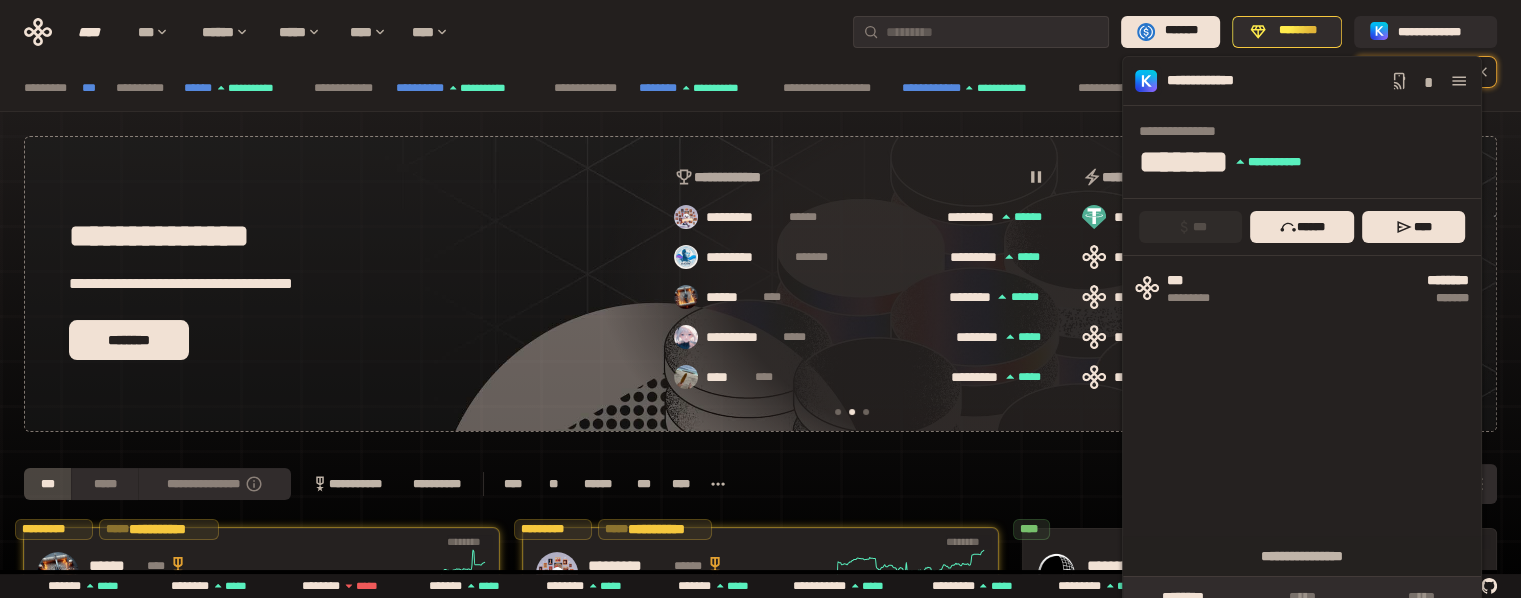scroll, scrollTop: 0, scrollLeft: 436, axis: horizontal 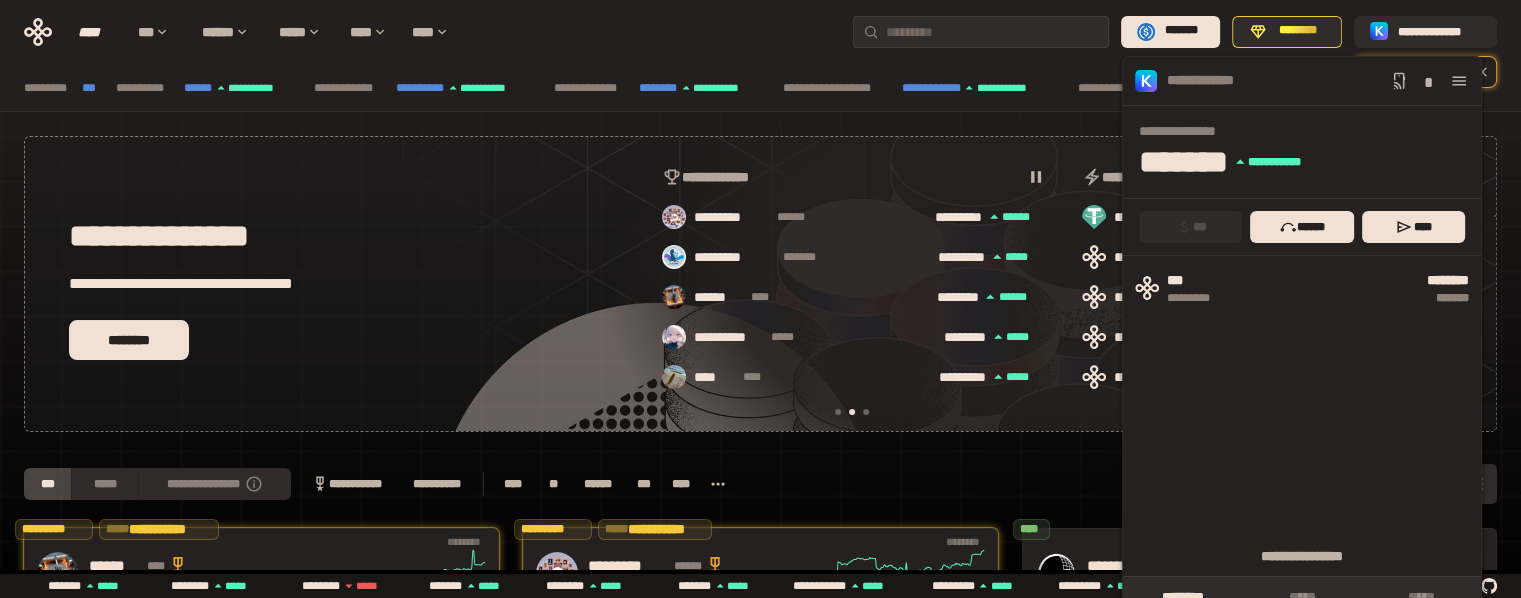 click on "[FIRST] [LAST] [EMAIL] [PHONE] [ADDRESS] [CITY] [STATE] [ZIP] [COUNTRY] [CREDIT_CARD] [EXPIRY] [CVV] [DOB] [AGE] [GENDER] [NATIONALITY] [PASSPORT]" at bounding box center [760, 32] 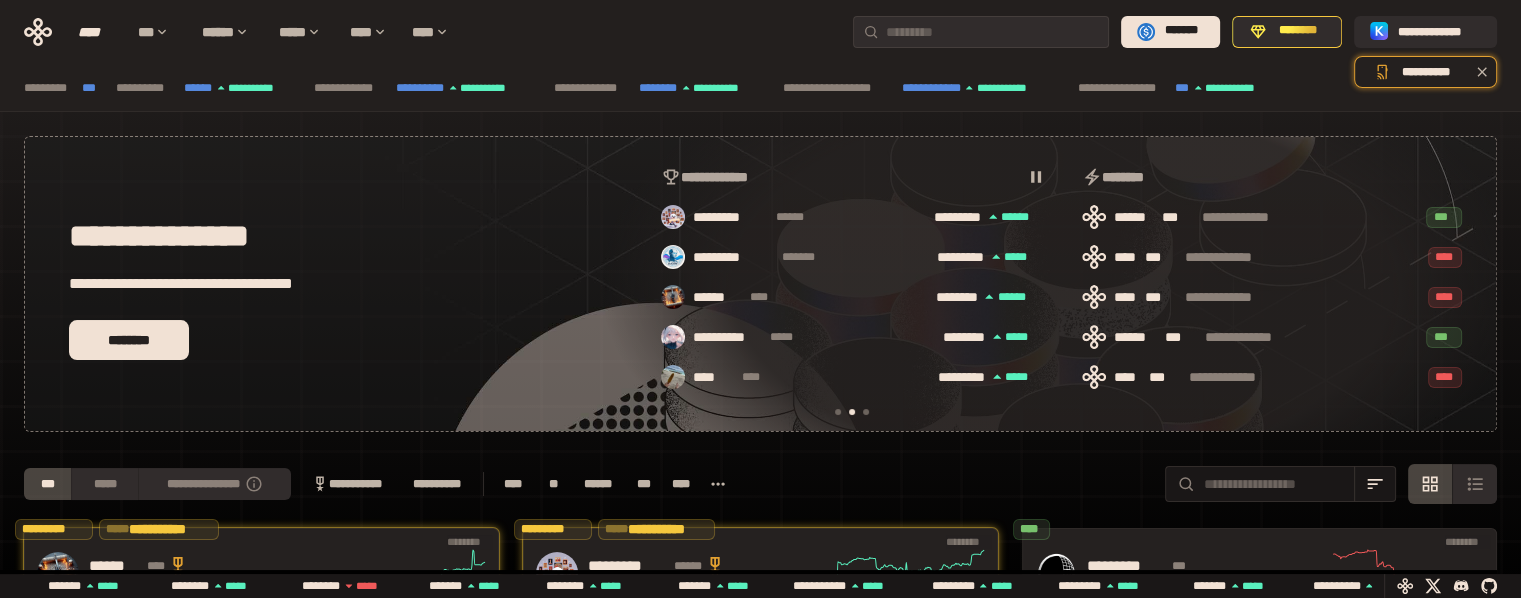 scroll, scrollTop: 0, scrollLeft: 436, axis: horizontal 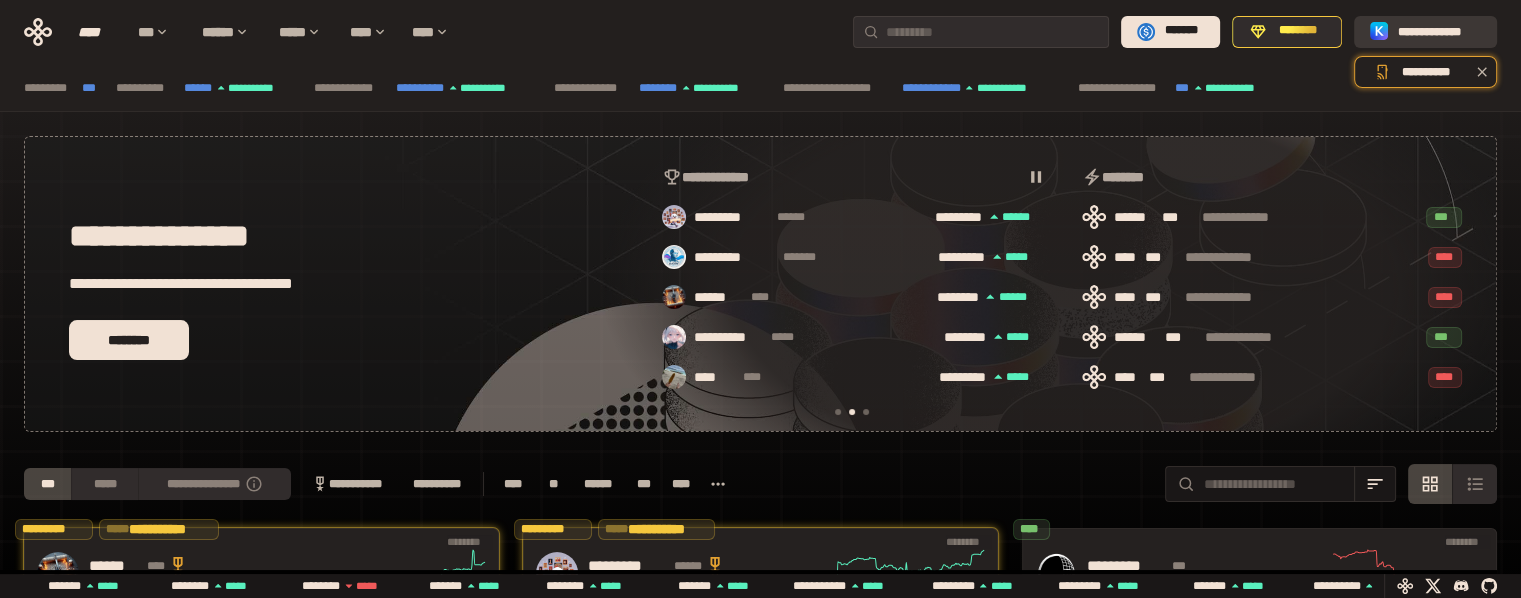 click on "**********" at bounding box center [1439, 31] 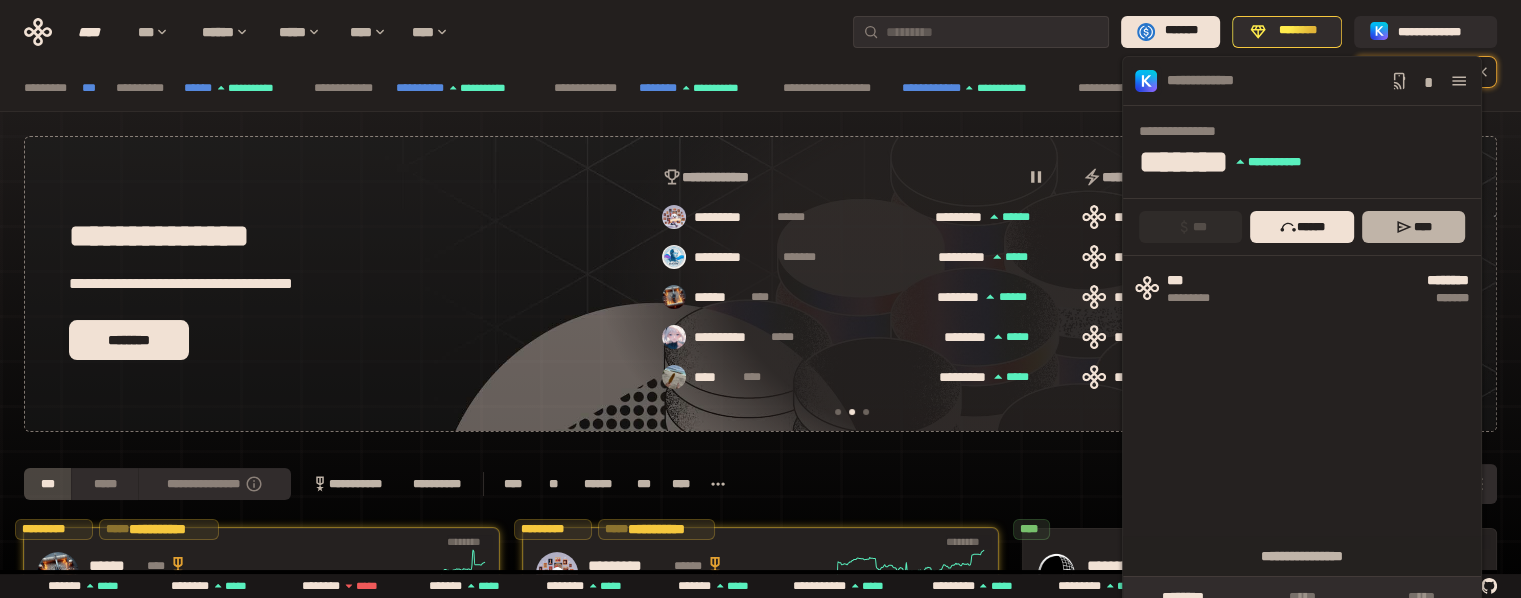 click on "****" at bounding box center [1413, 227] 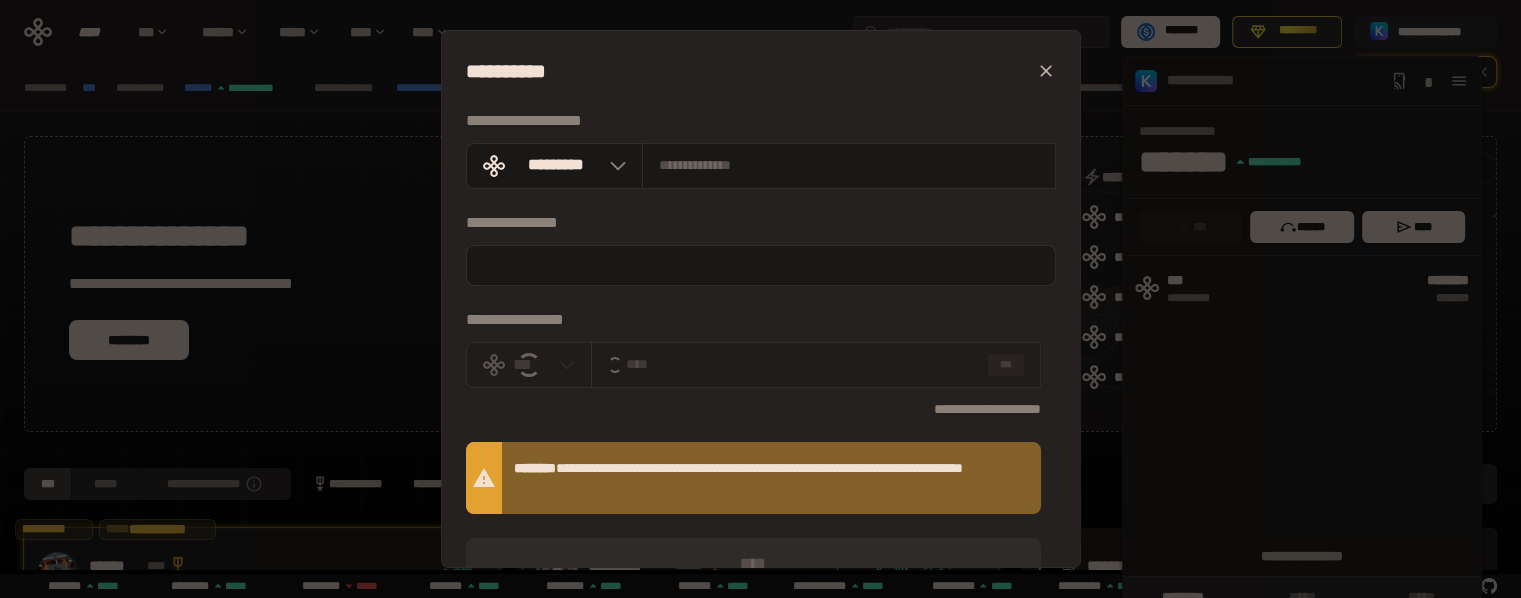 scroll, scrollTop: 0, scrollLeft: 16, axis: horizontal 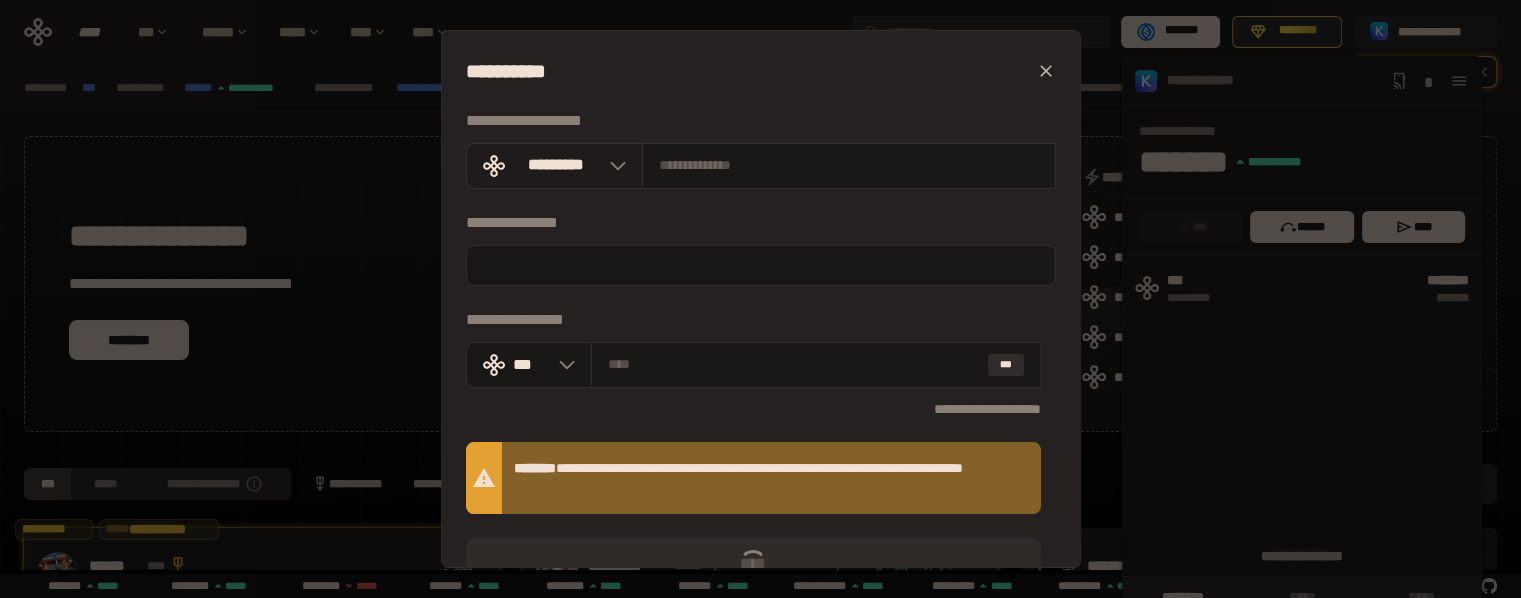 click on "*********" at bounding box center [556, 165] 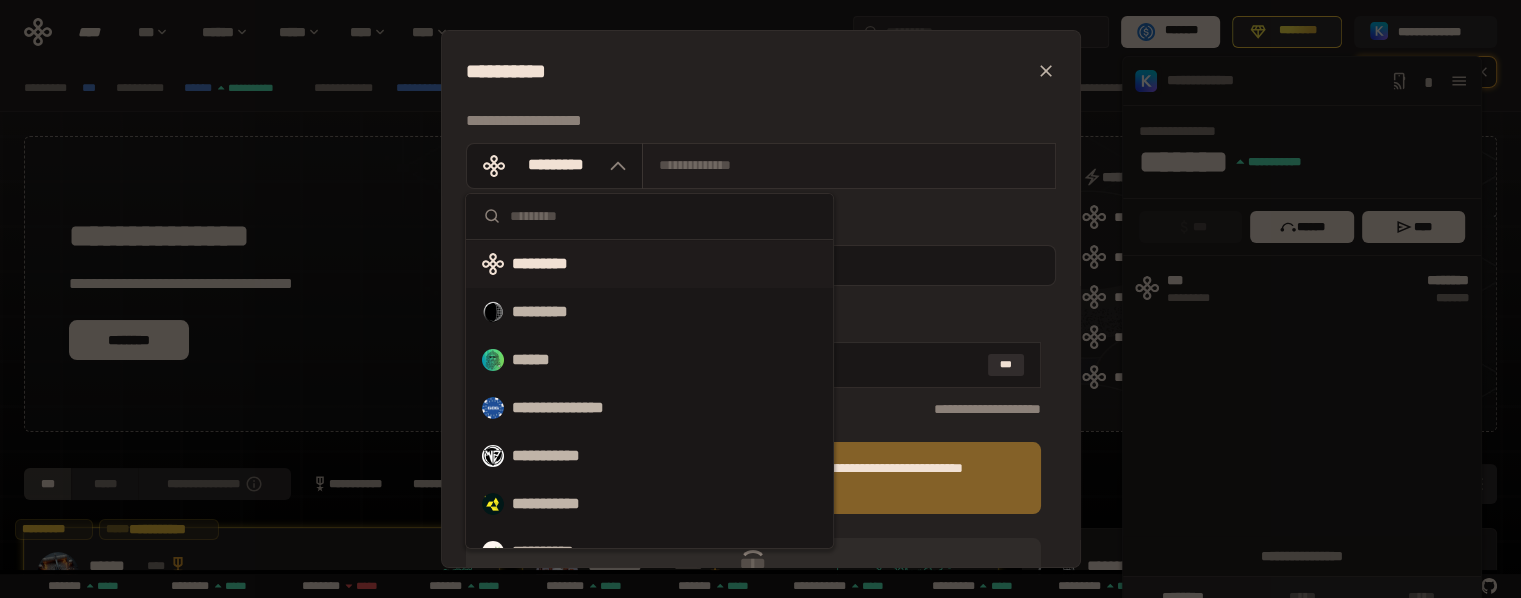 scroll, scrollTop: 0, scrollLeft: 436, axis: horizontal 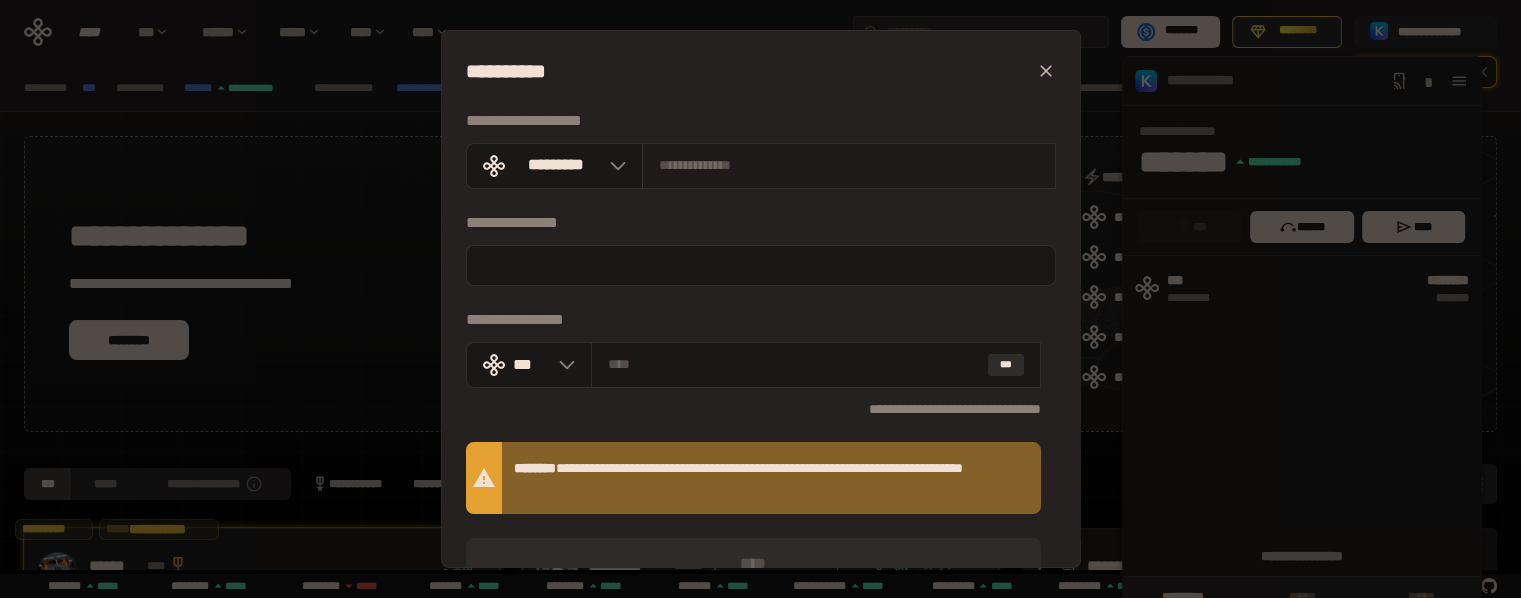 click at bounding box center [849, 165] 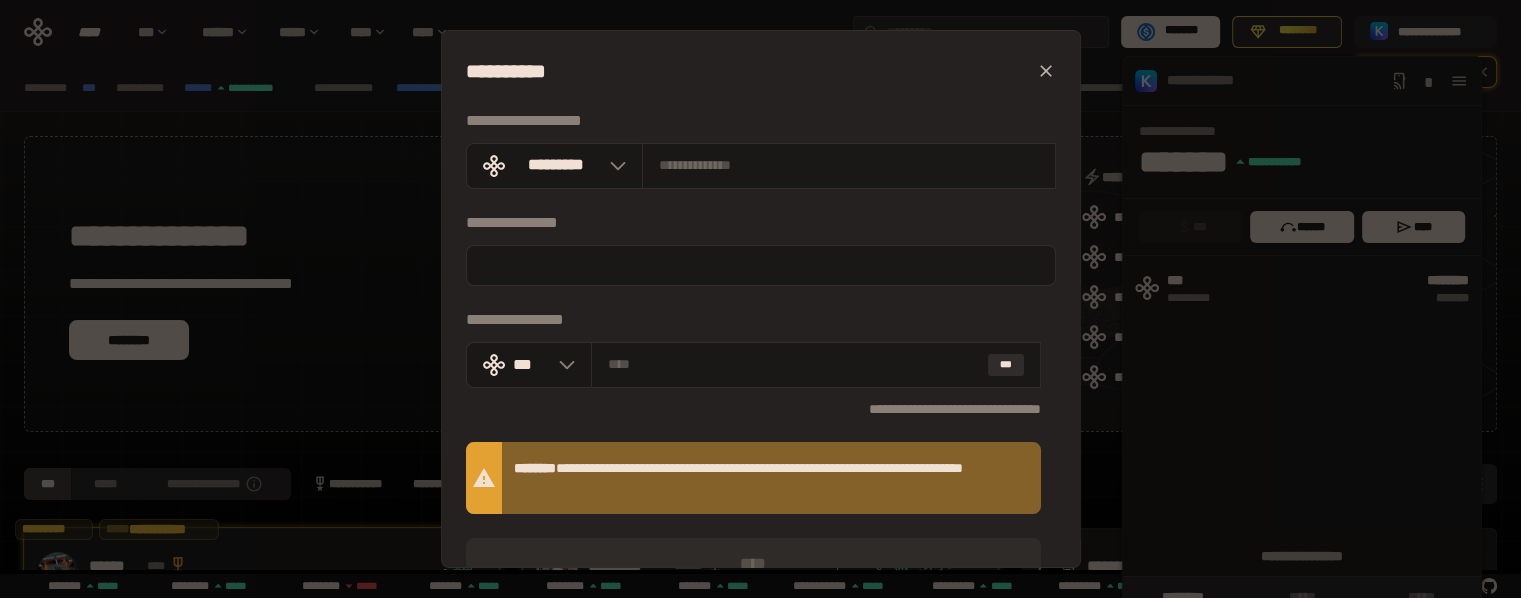 scroll, scrollTop: 0, scrollLeft: 436, axis: horizontal 